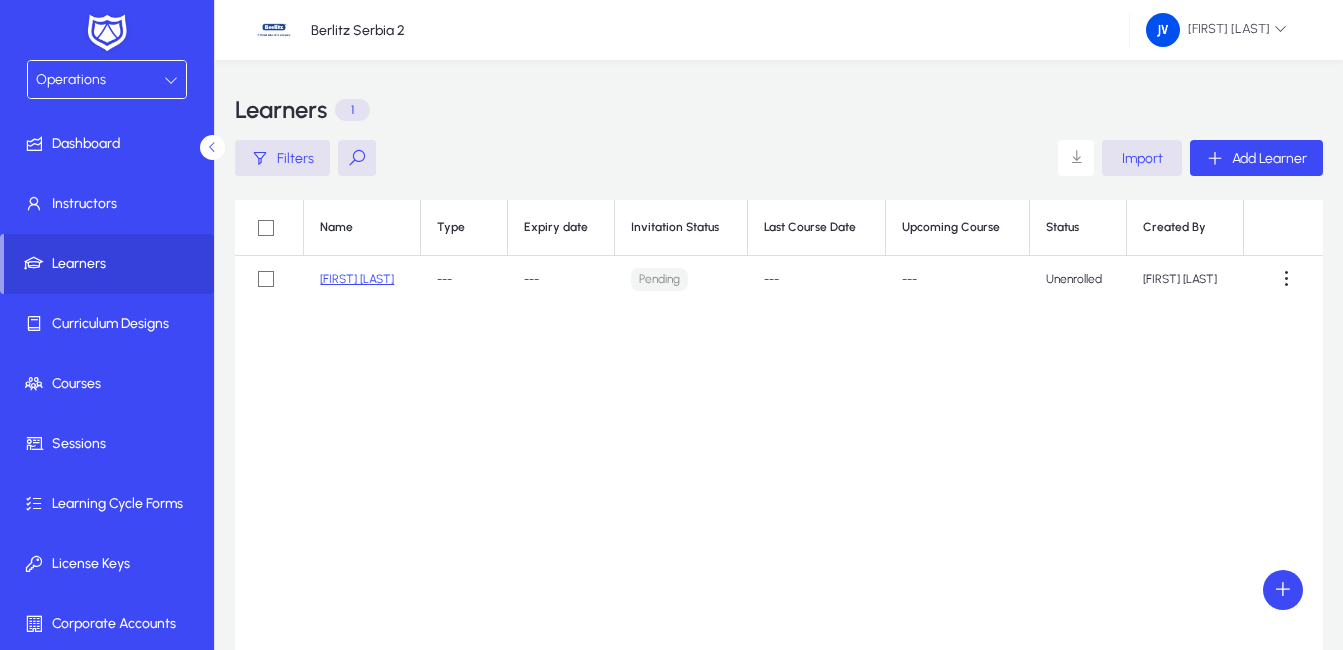 scroll, scrollTop: 0, scrollLeft: 0, axis: both 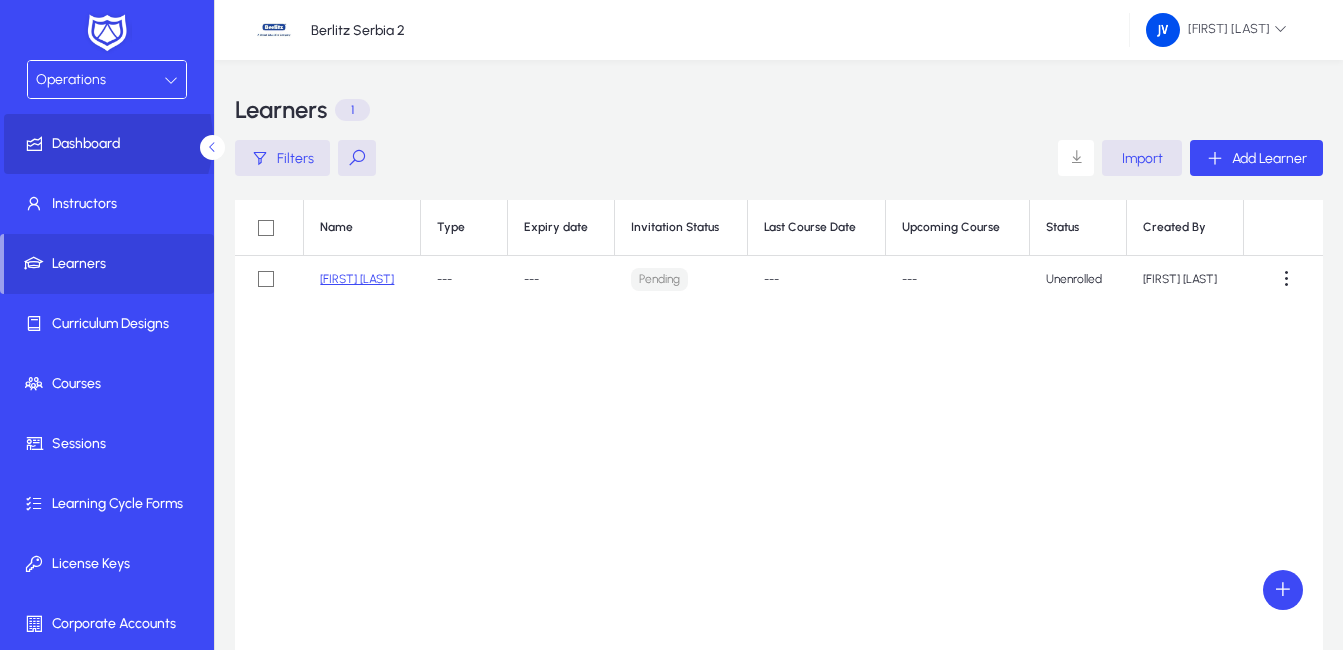 click on "Dashboard" 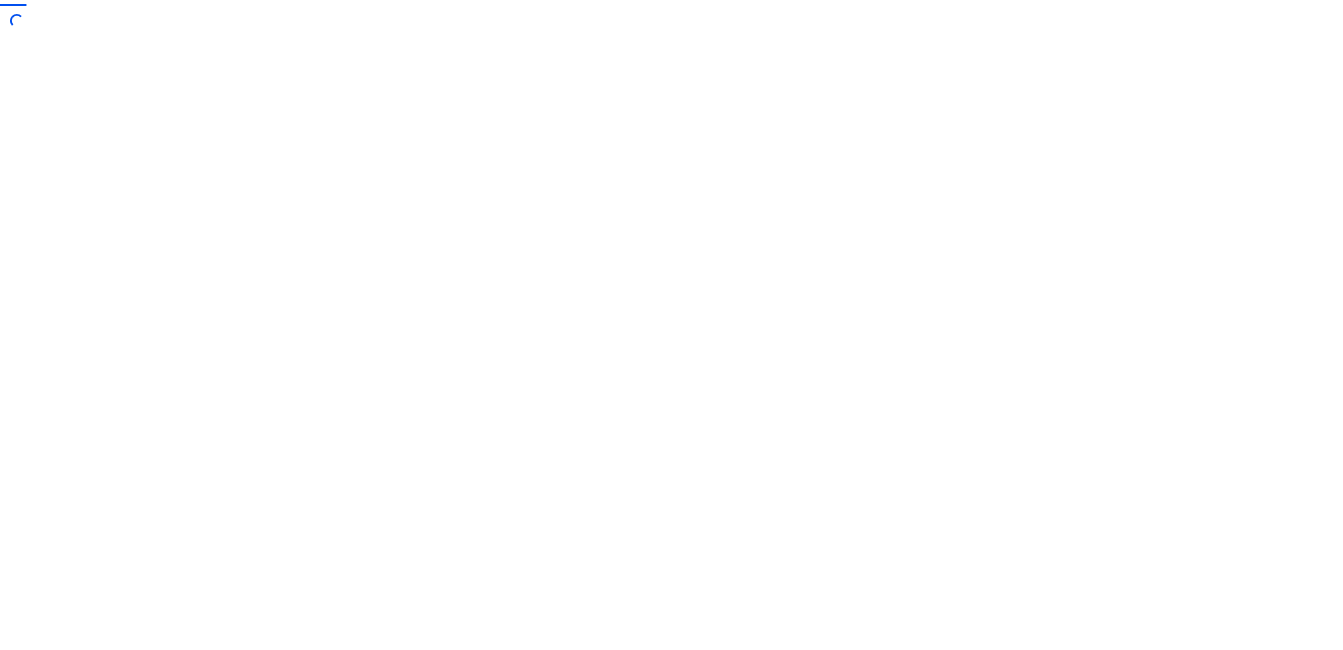 scroll, scrollTop: 0, scrollLeft: 0, axis: both 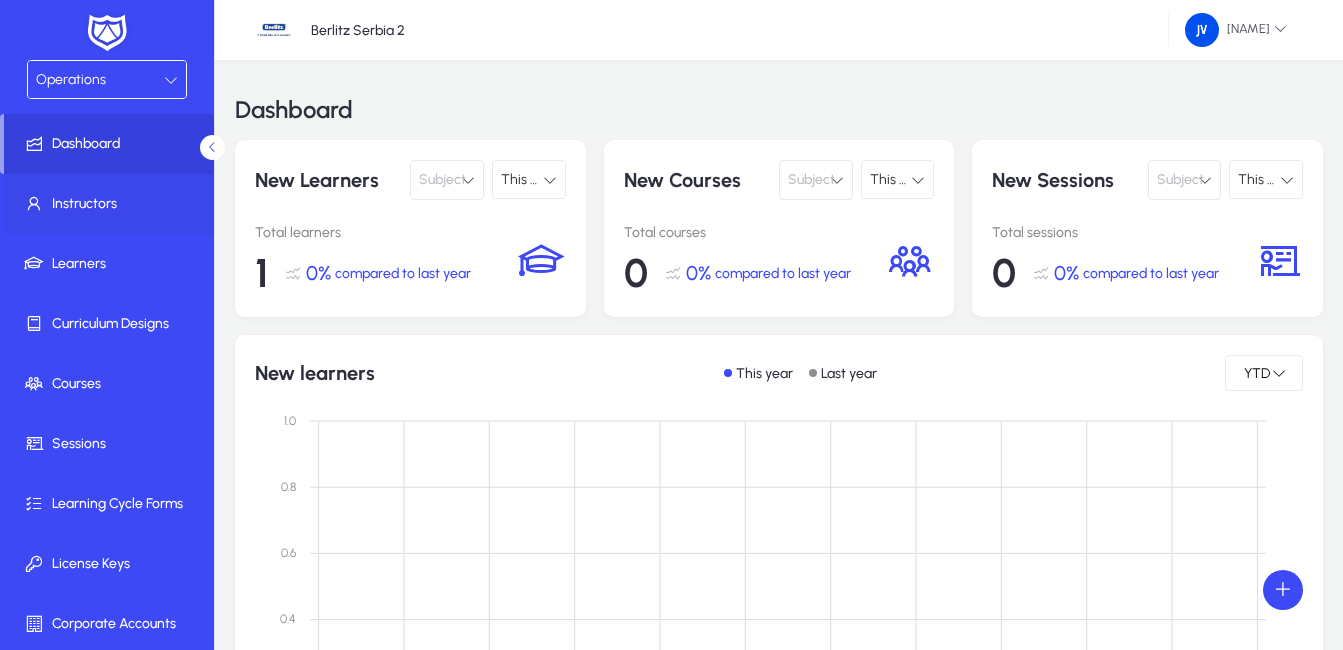 click 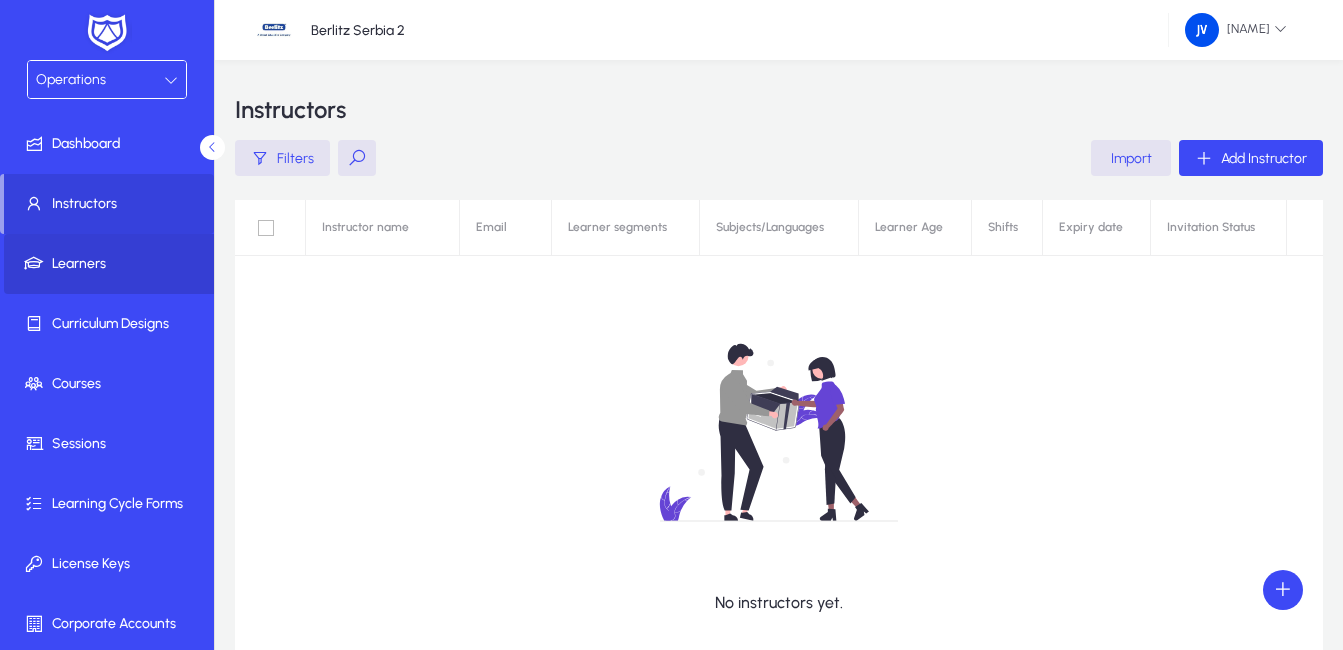click 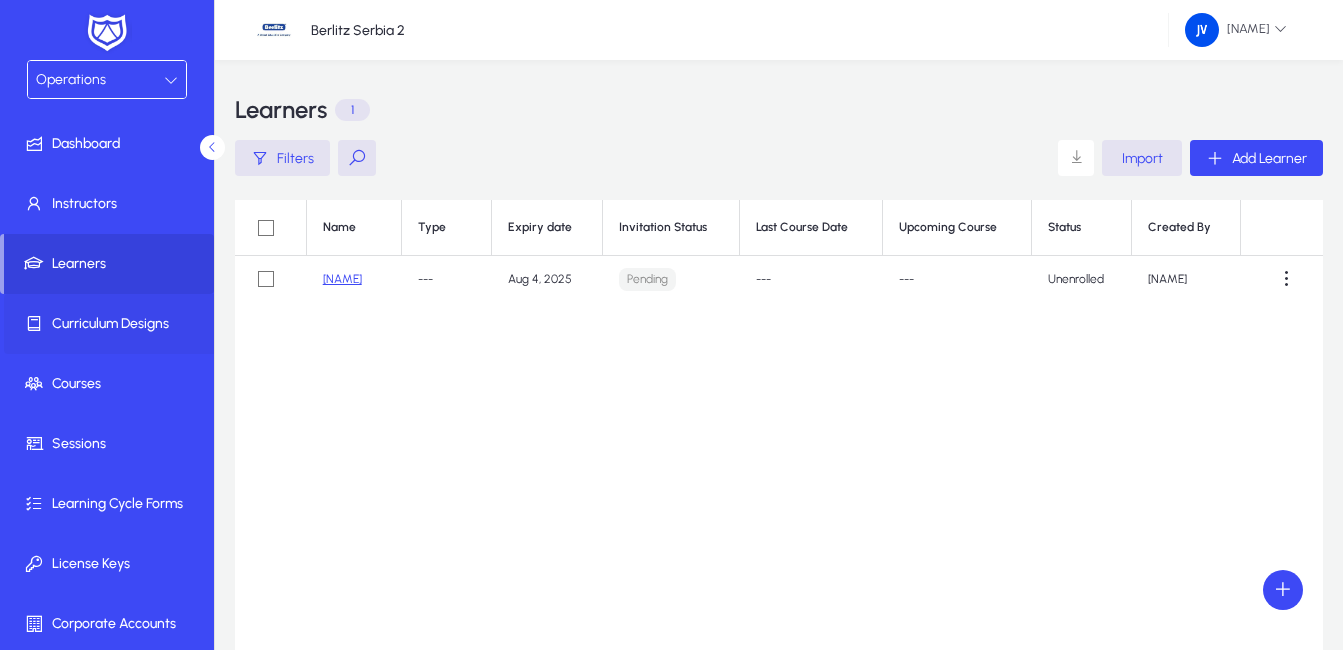 click 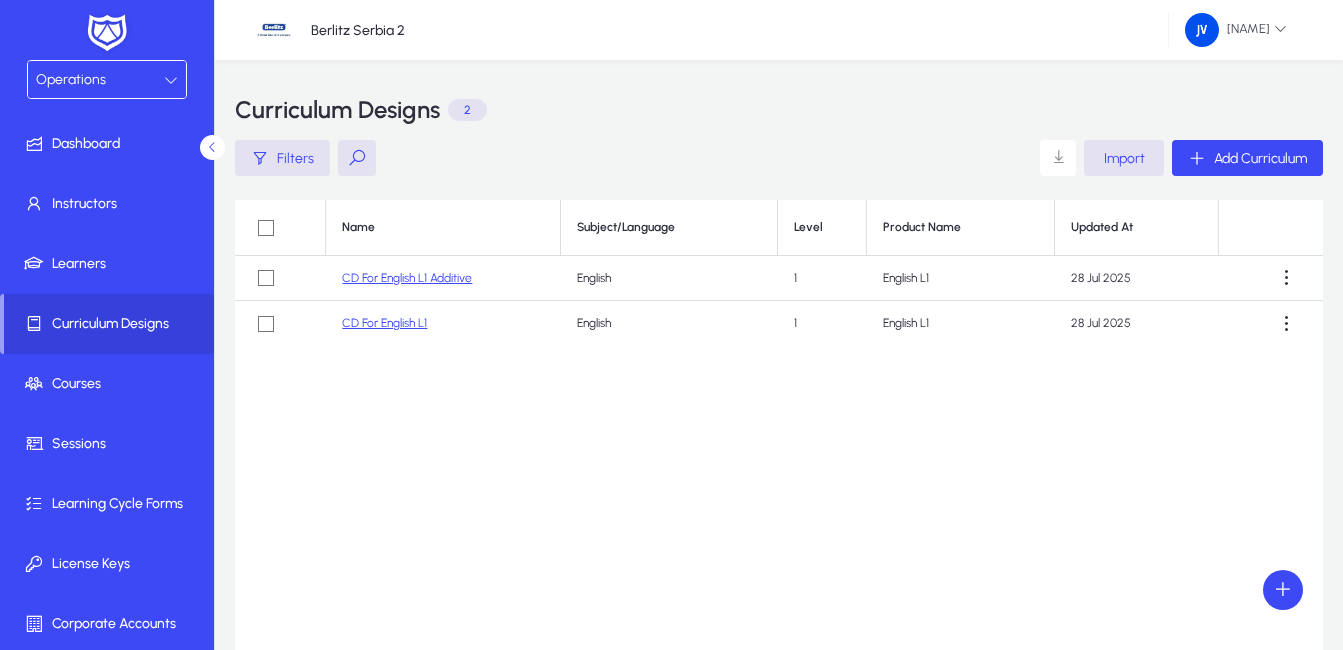 click on "CD For English L1 Additive" 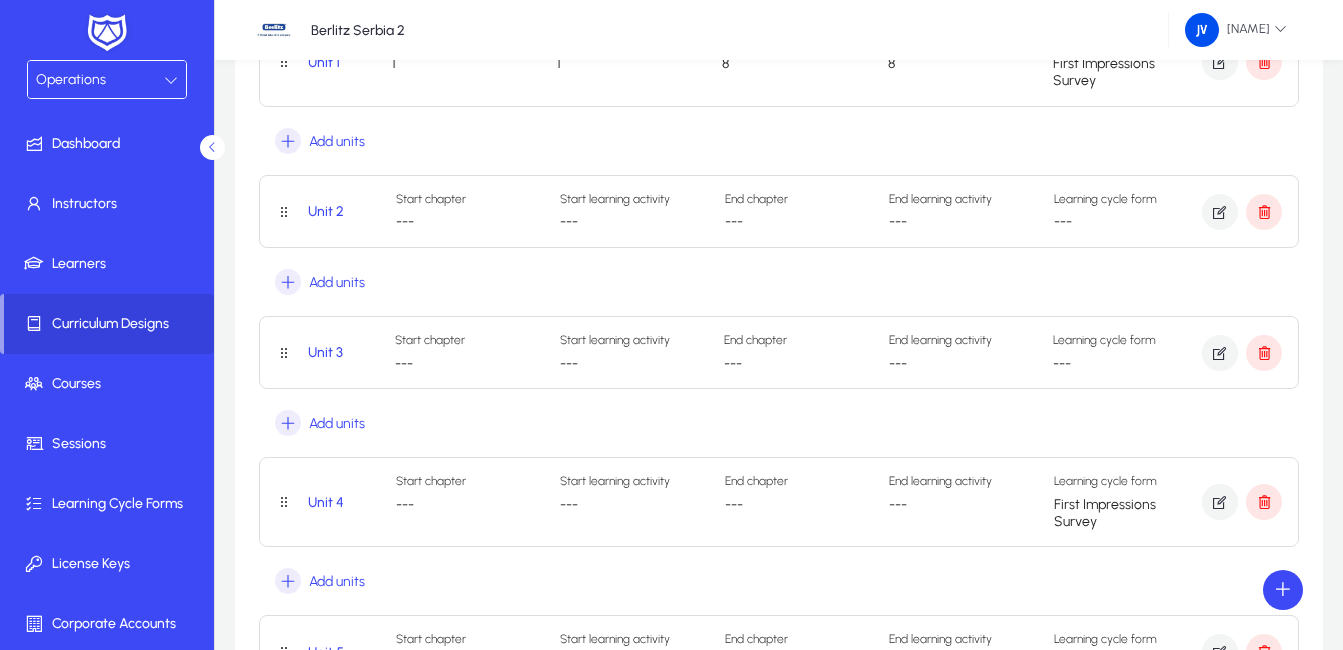 scroll, scrollTop: 100, scrollLeft: 0, axis: vertical 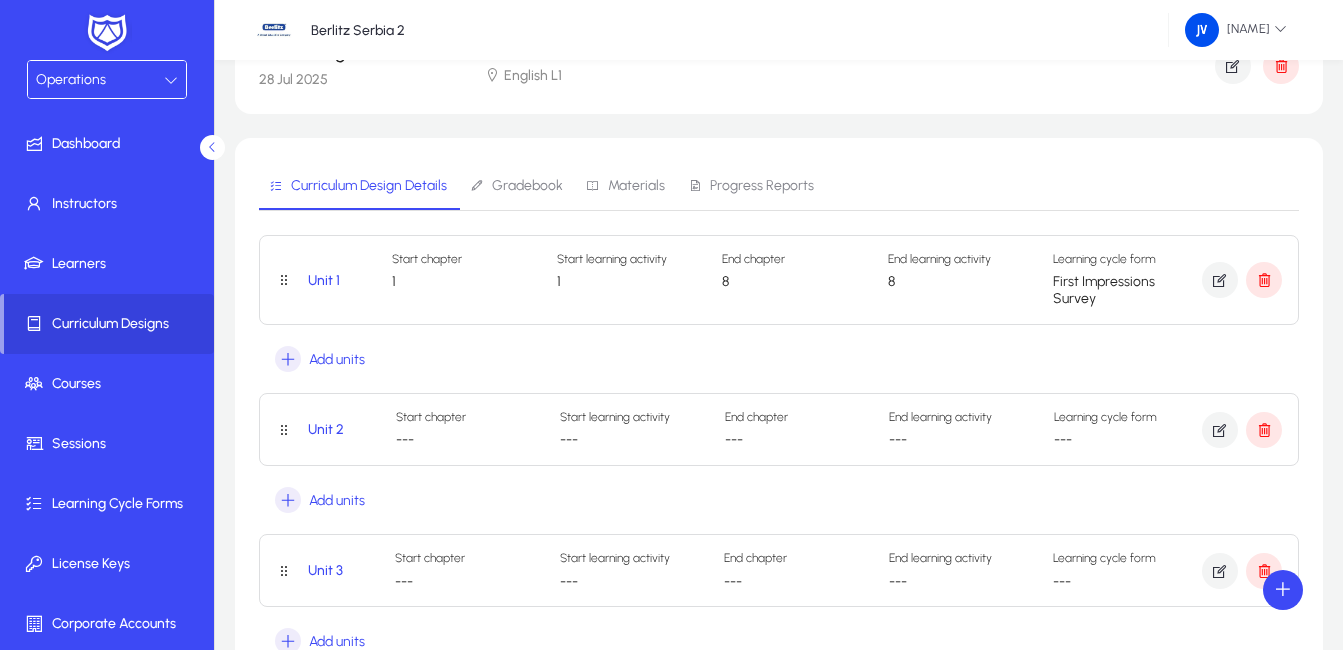 click on "Gradebook" at bounding box center [527, 186] 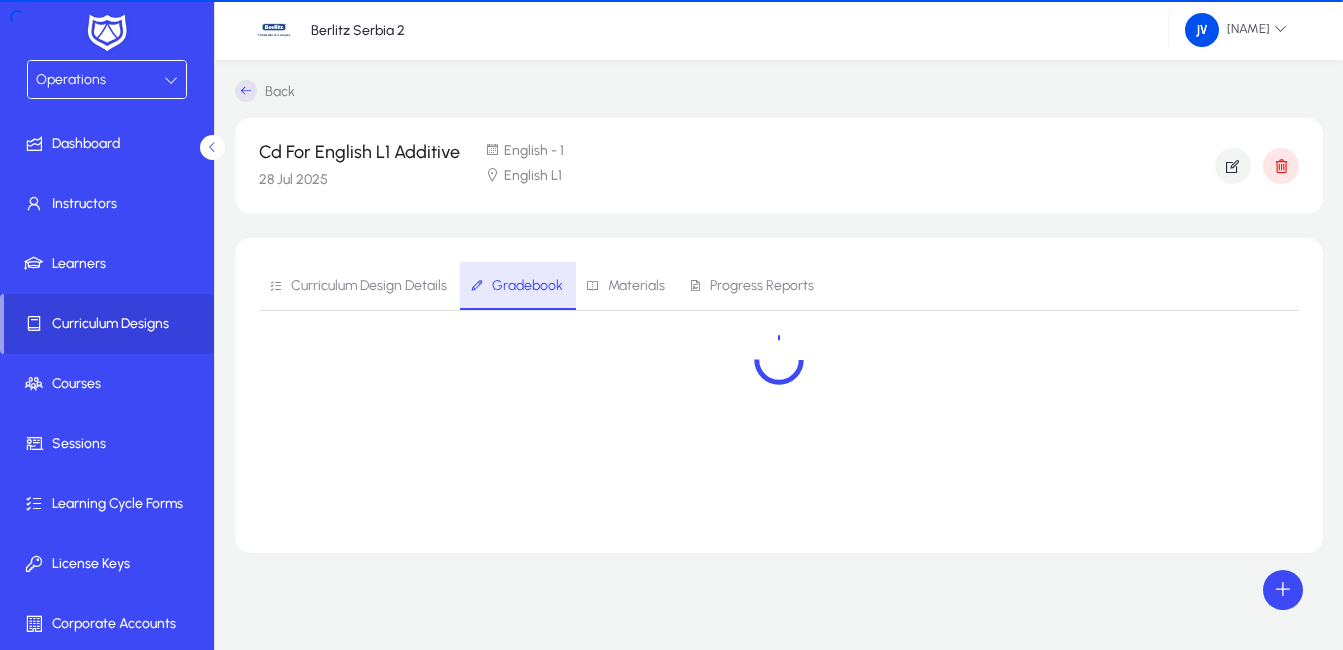 scroll, scrollTop: 0, scrollLeft: 0, axis: both 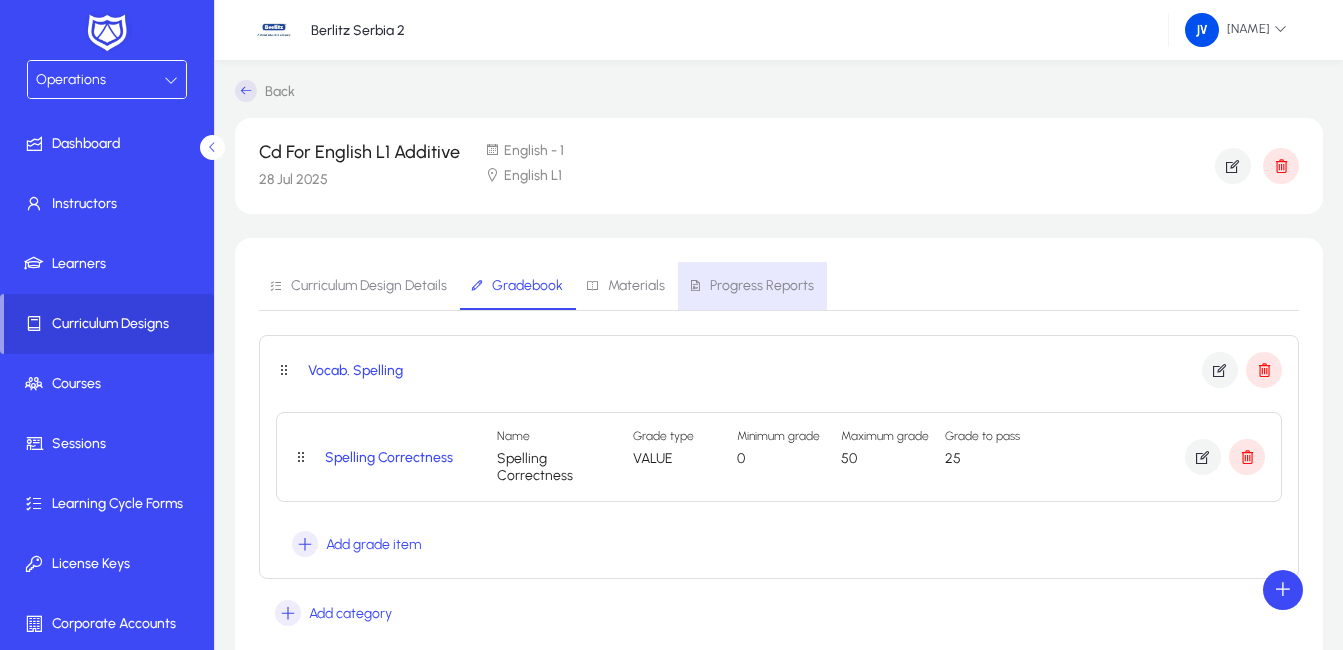 click on "Progress Reports" at bounding box center [762, 286] 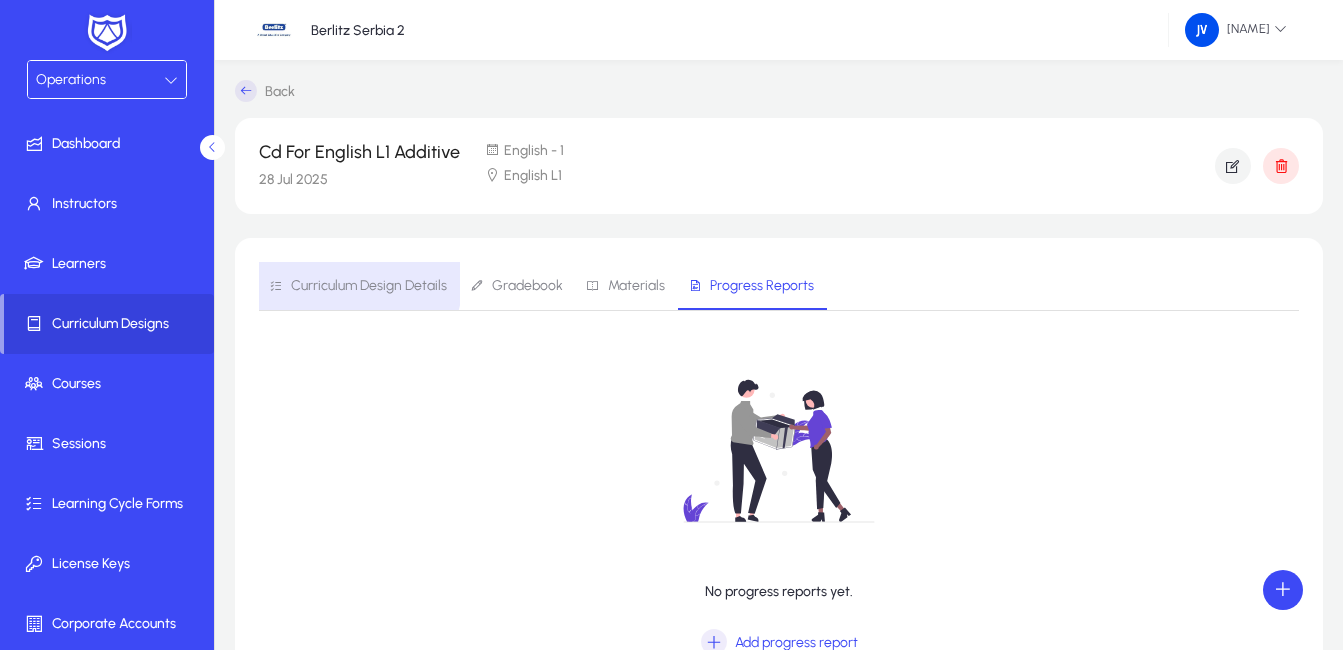 click on "Curriculum Design Details" at bounding box center (369, 286) 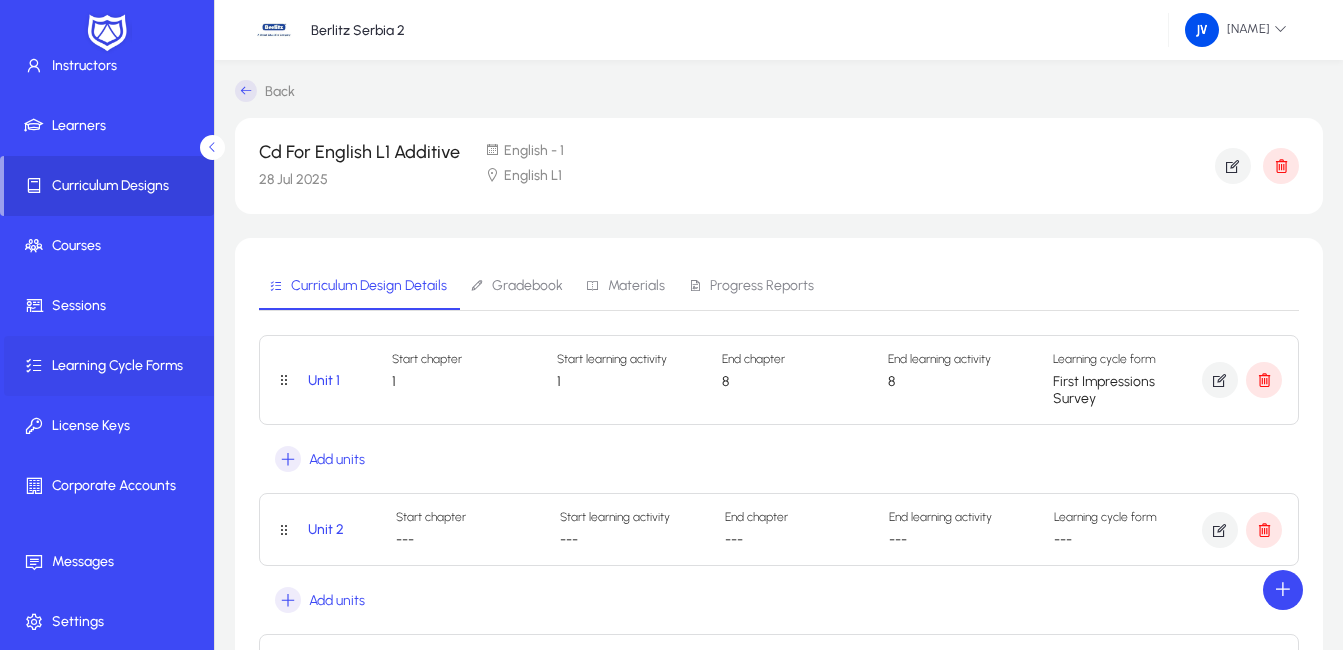 scroll, scrollTop: 140, scrollLeft: 0, axis: vertical 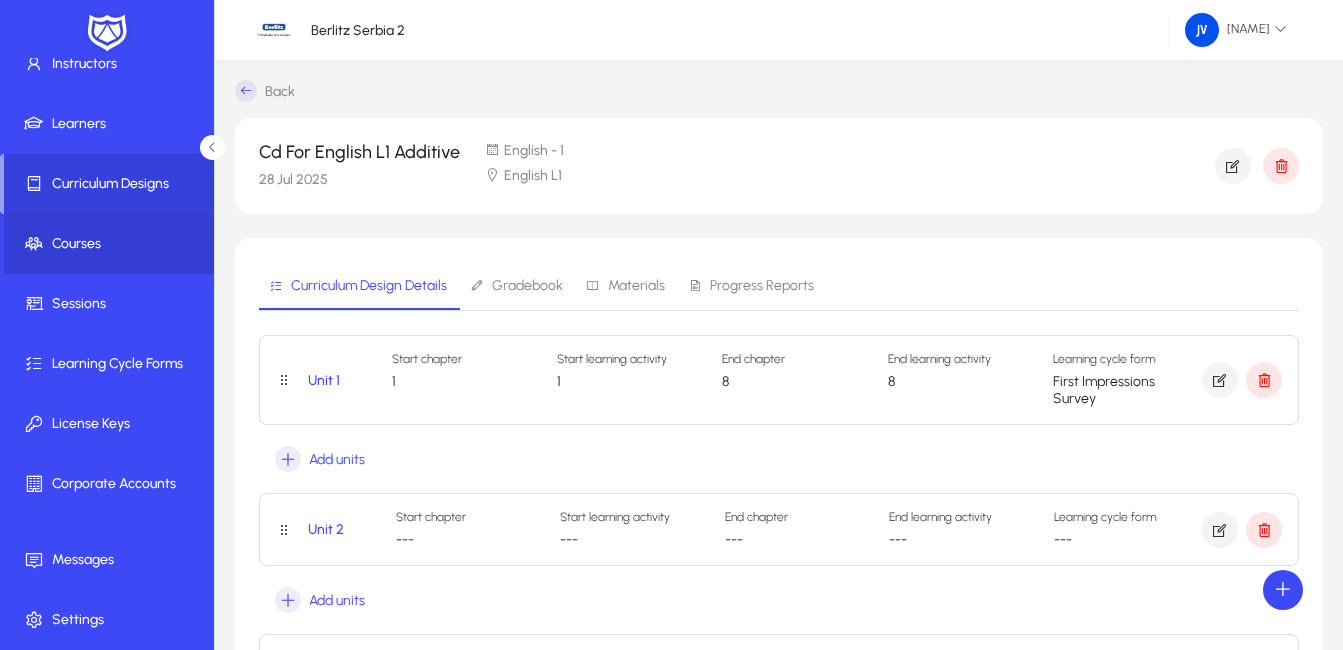 click on "Courses" 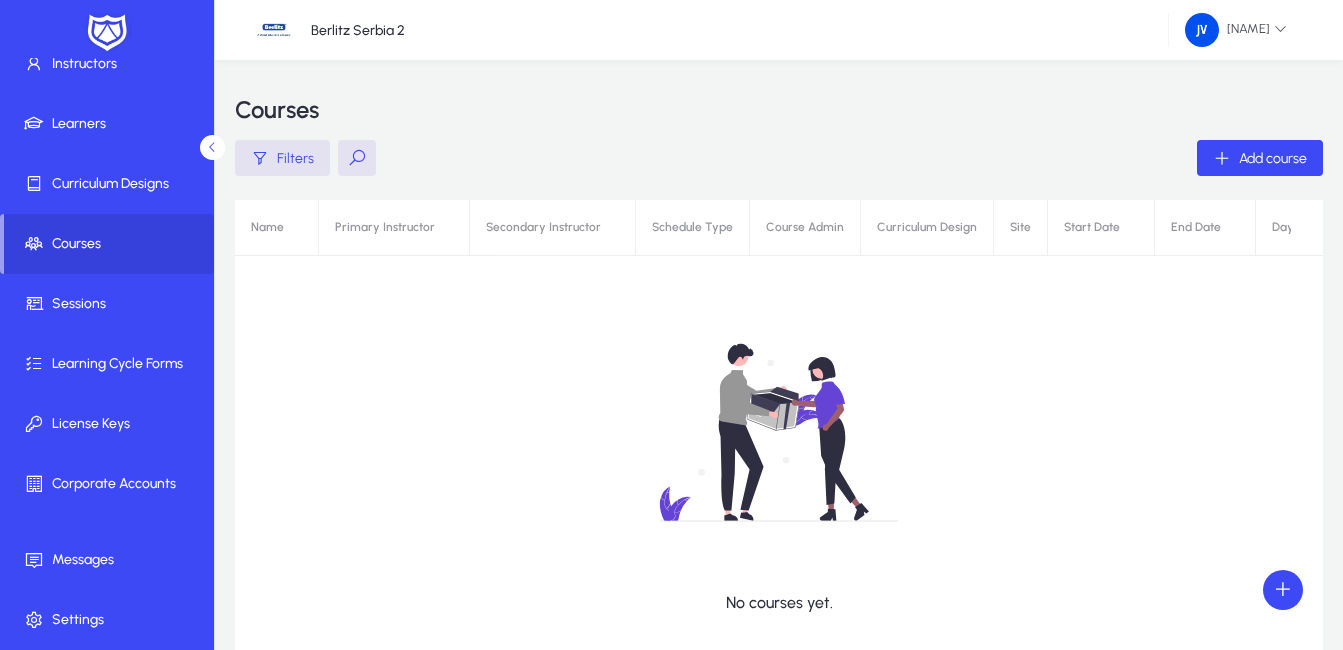 click on "No courses yet." 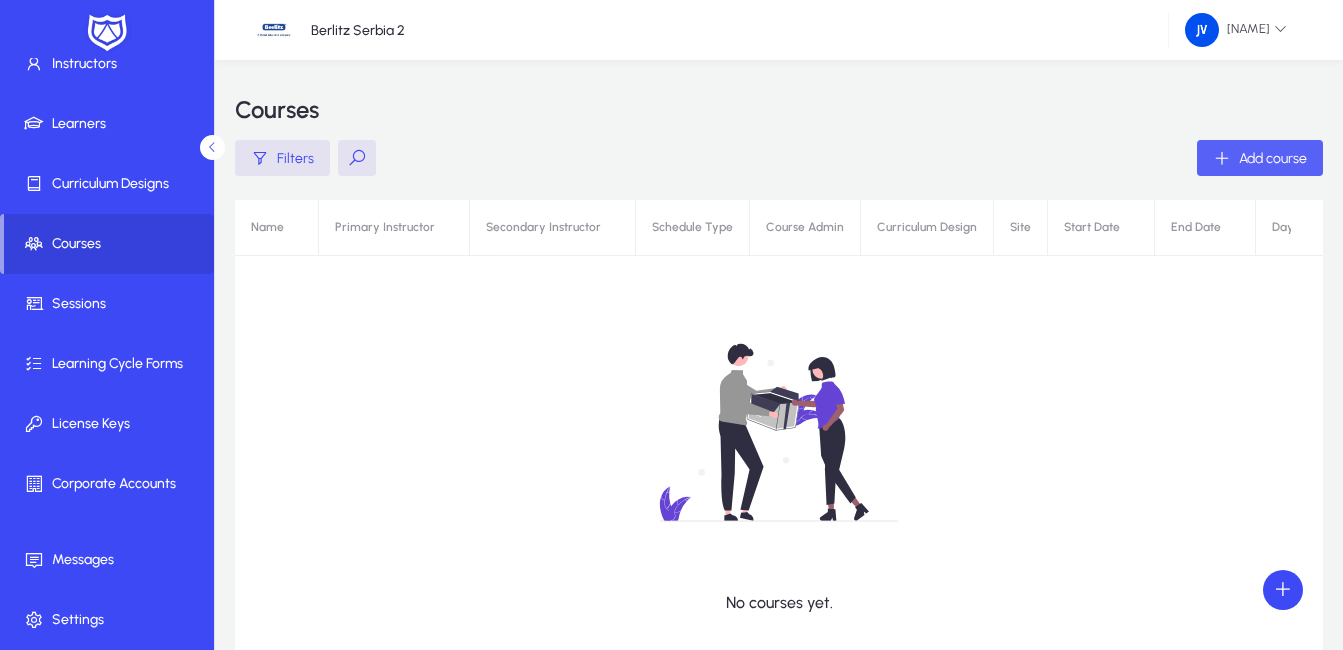 click on "Add course" 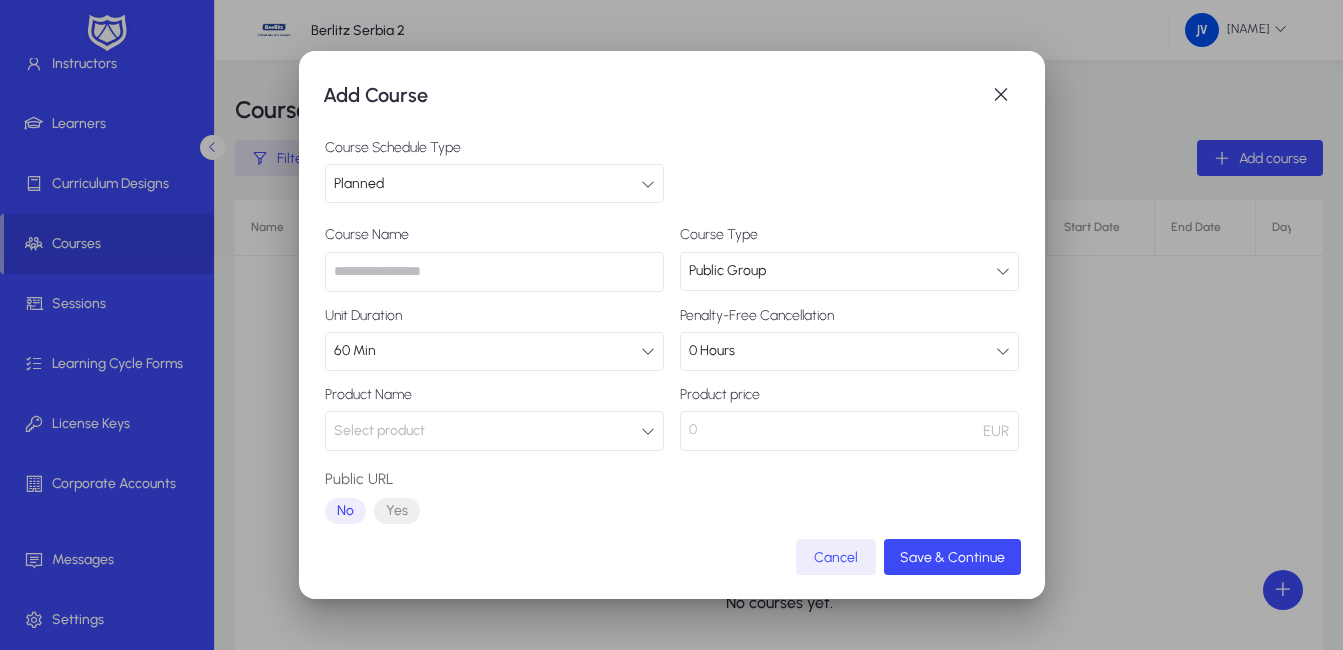 click at bounding box center (648, 351) 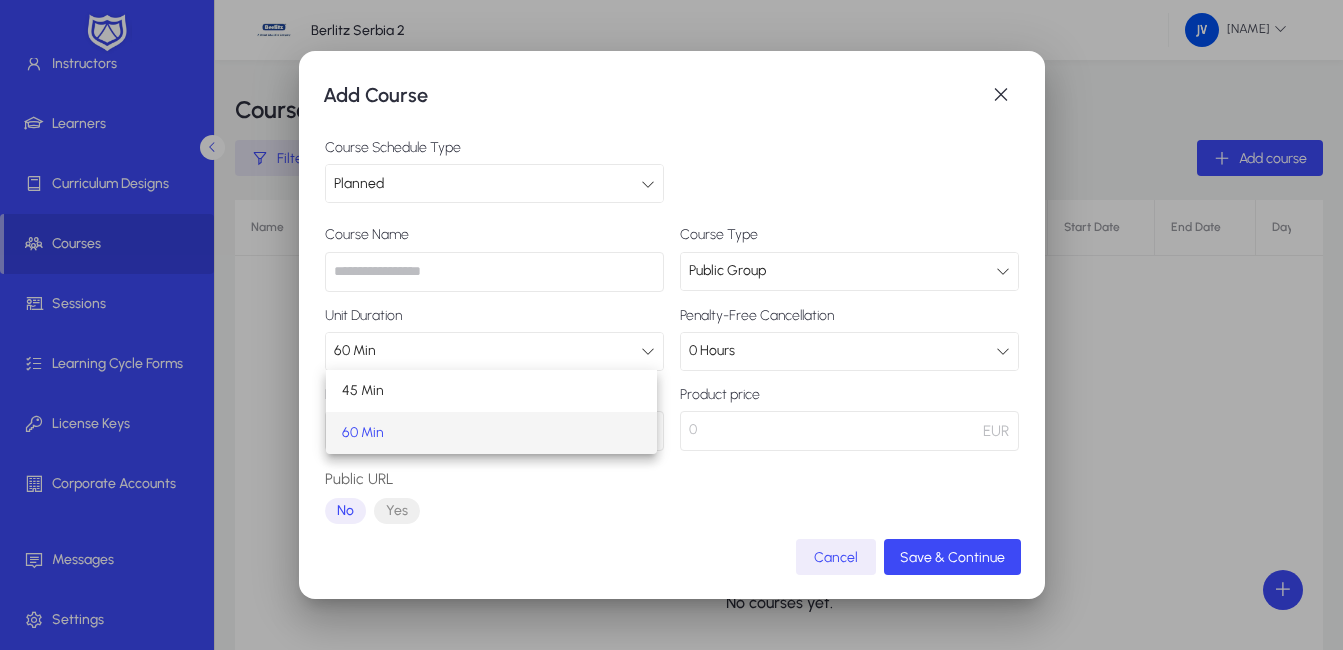 click at bounding box center (671, 325) 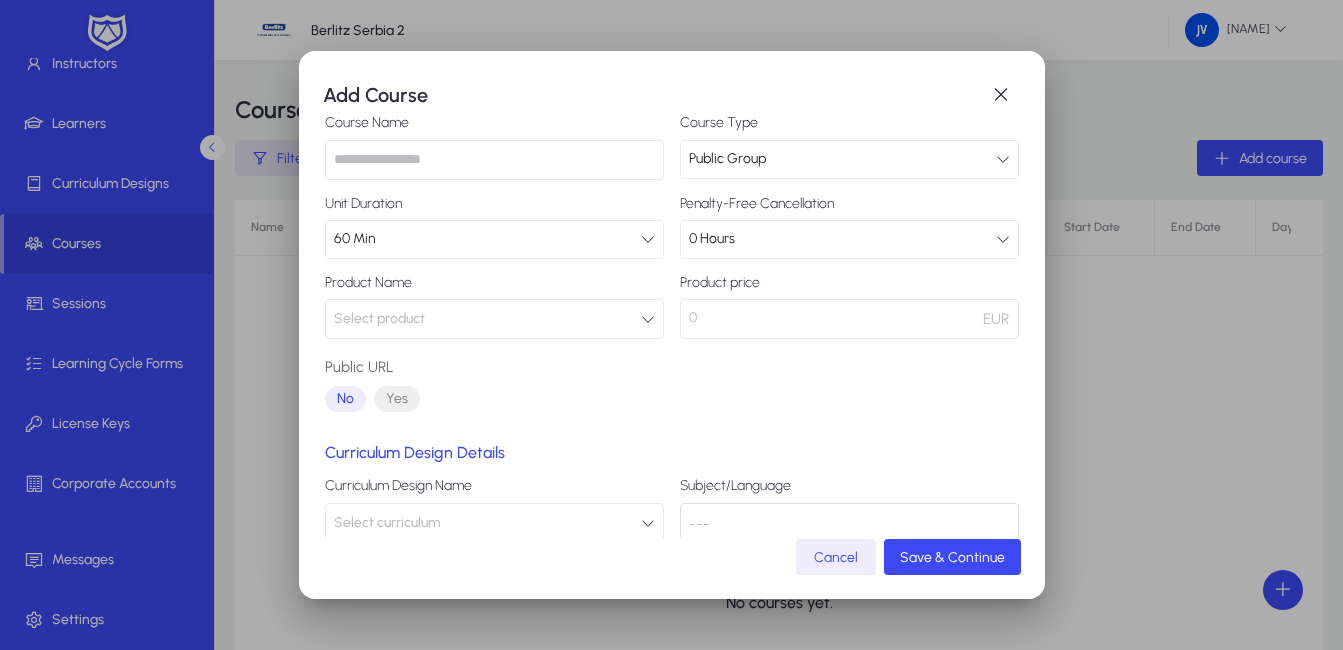 scroll, scrollTop: 0, scrollLeft: 0, axis: both 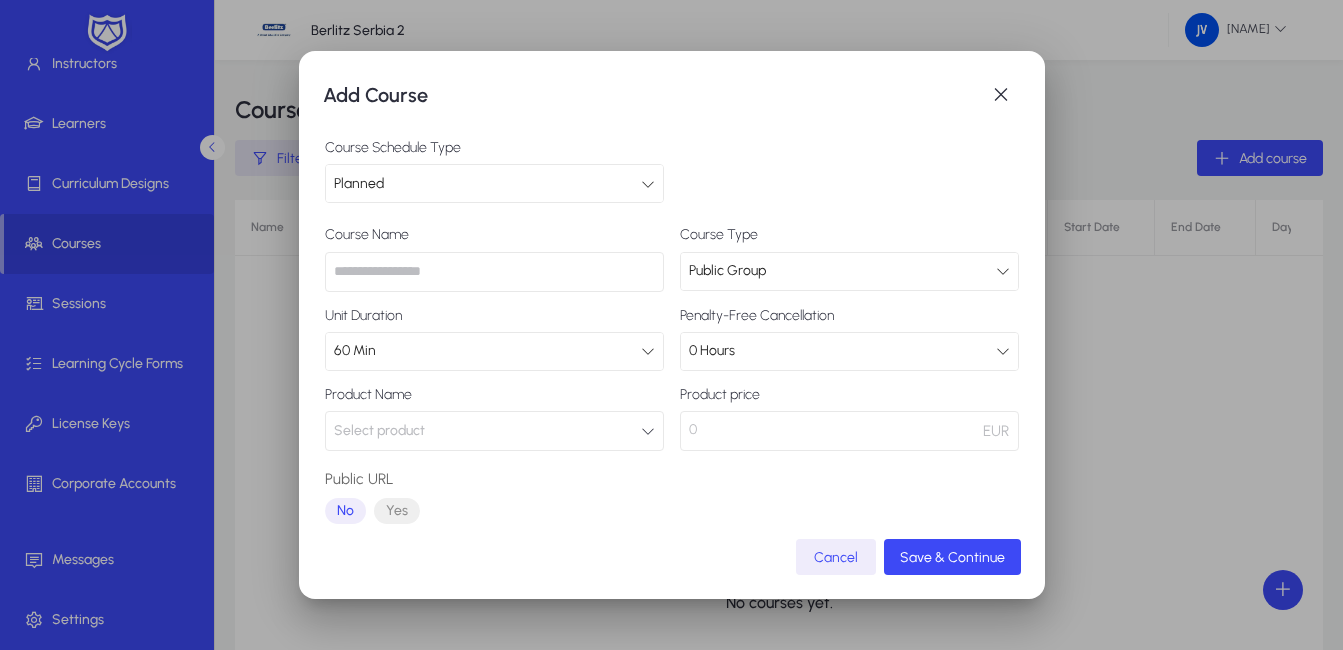 click at bounding box center [648, 184] 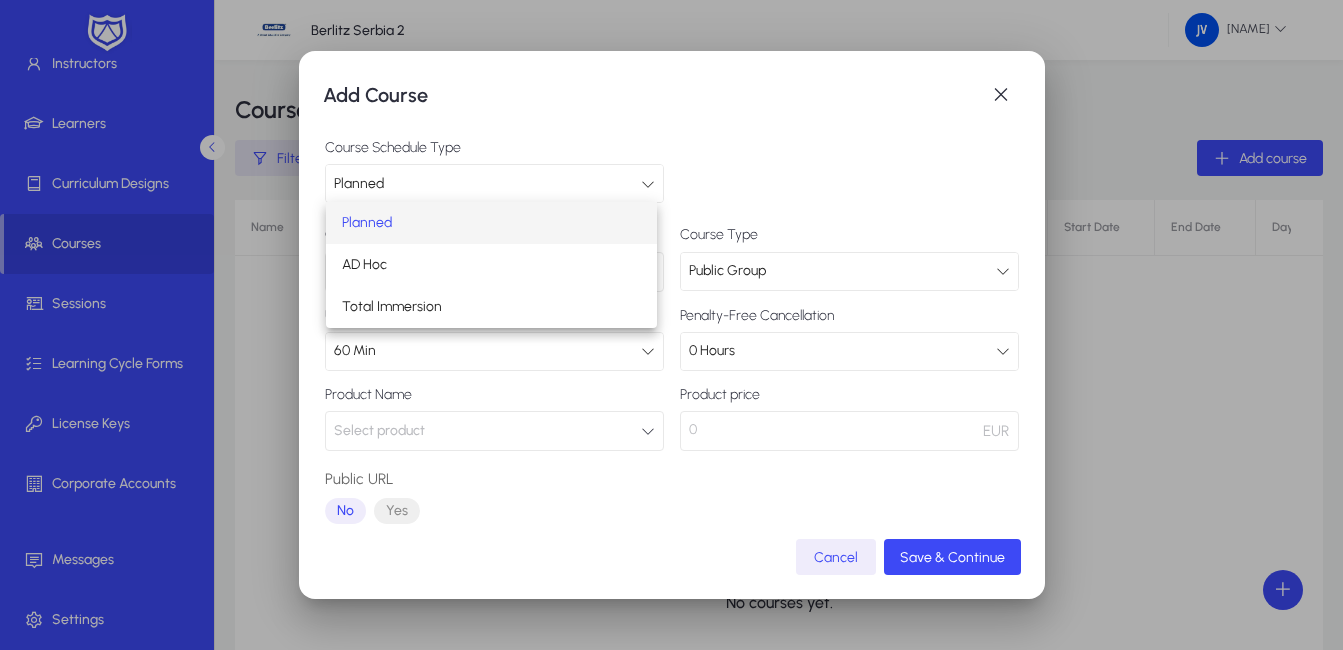click at bounding box center (671, 325) 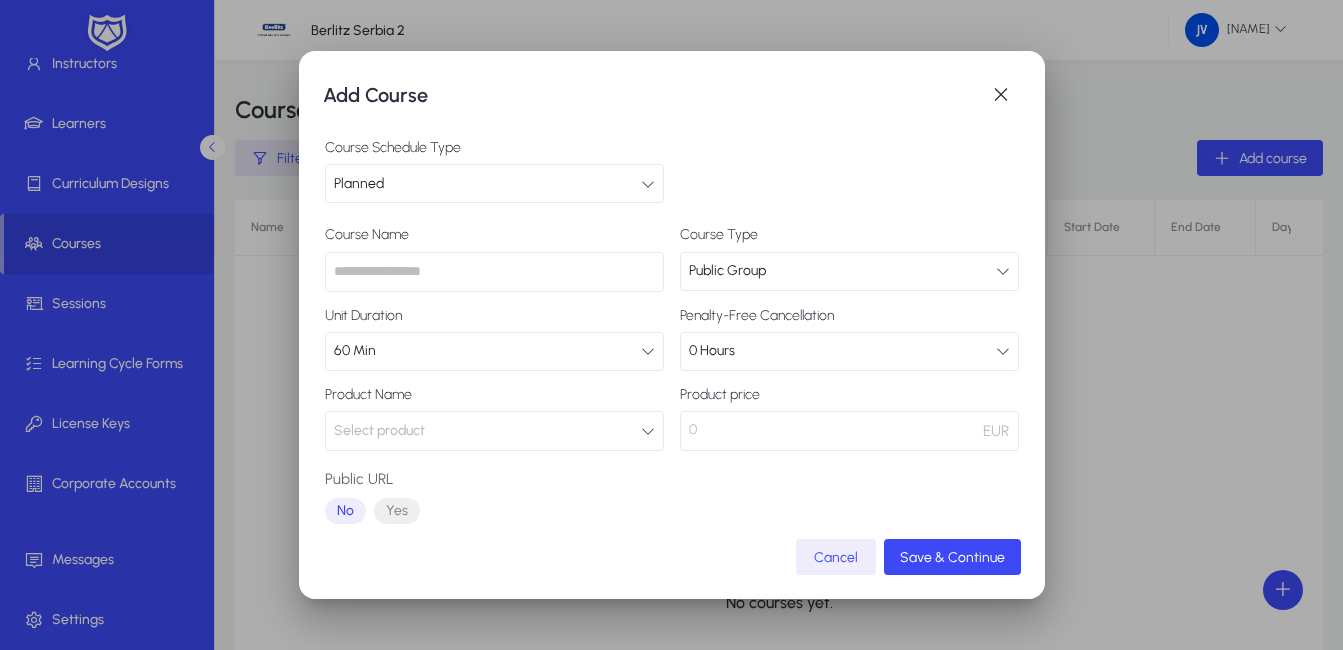 click on "Course Schedule Type Planned" at bounding box center (672, 171) 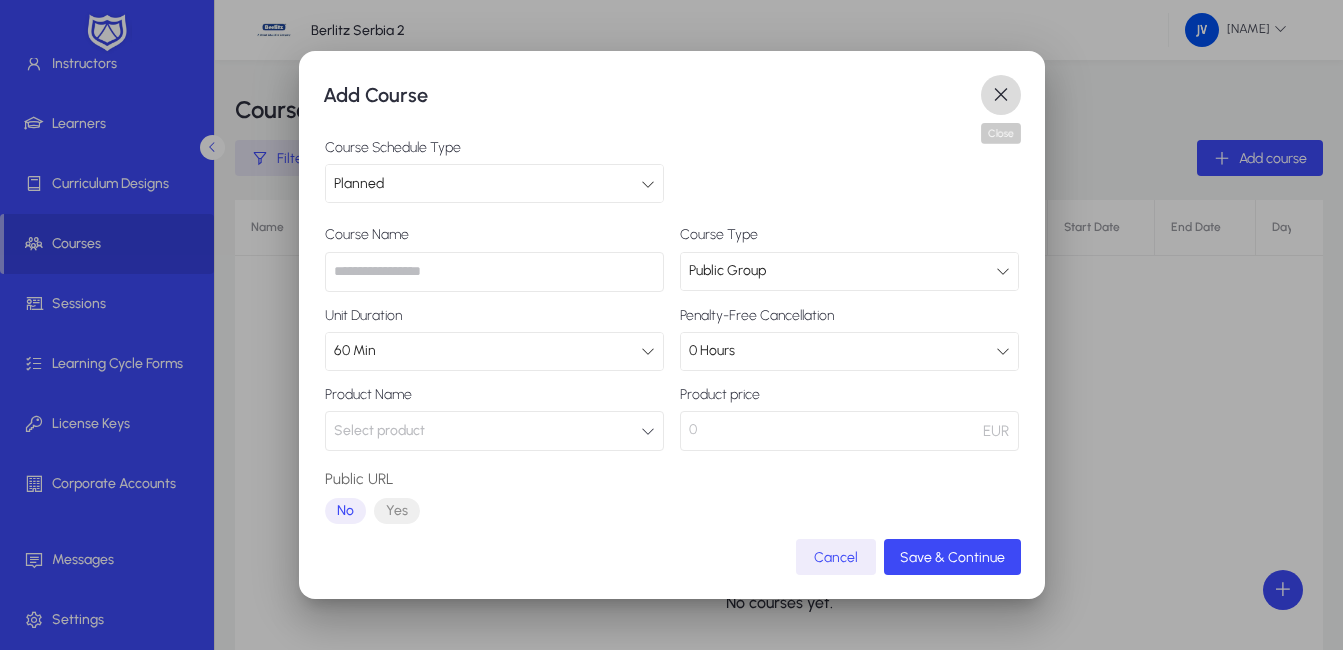 drag, startPoint x: 992, startPoint y: 101, endPoint x: 999, endPoint y: 85, distance: 17.464249 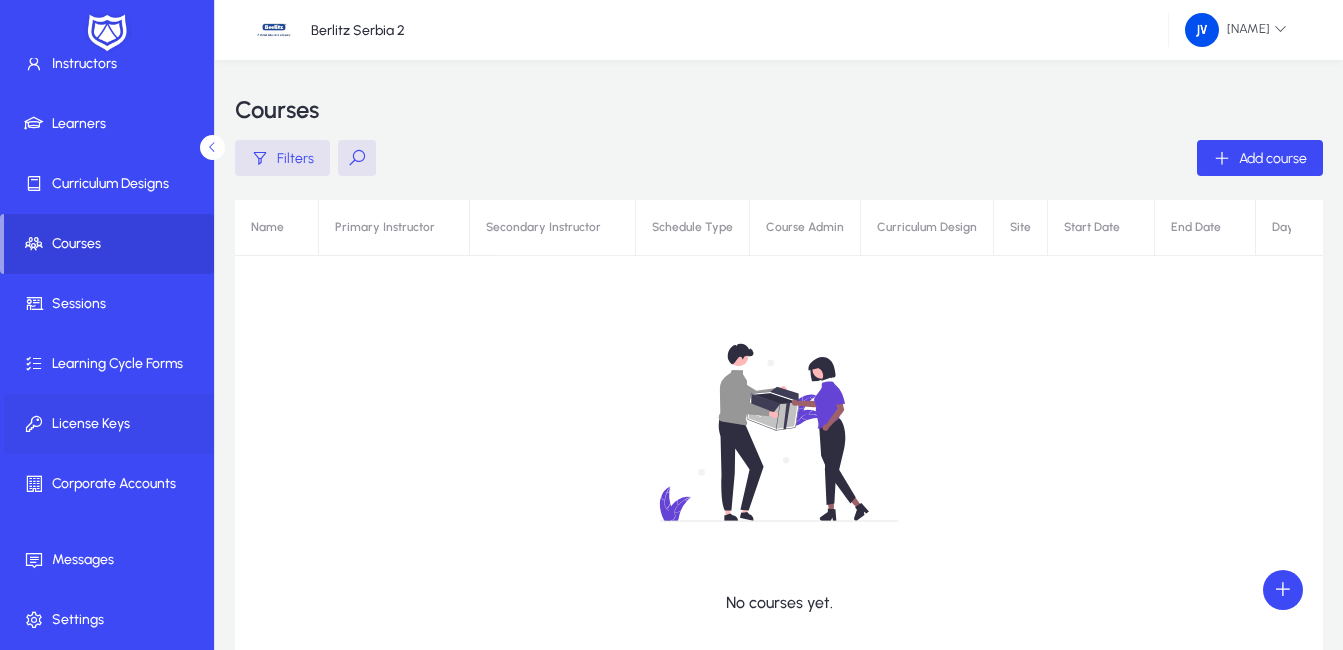 click on "License Keys" 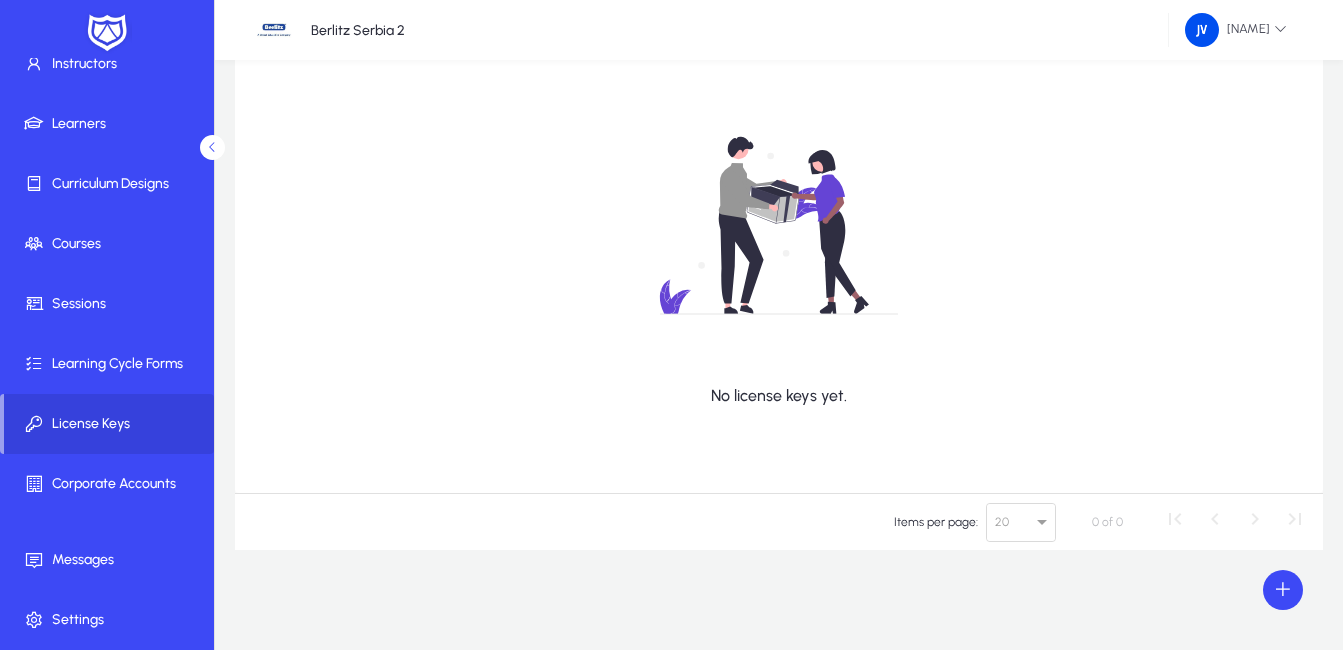 scroll, scrollTop: 0, scrollLeft: 0, axis: both 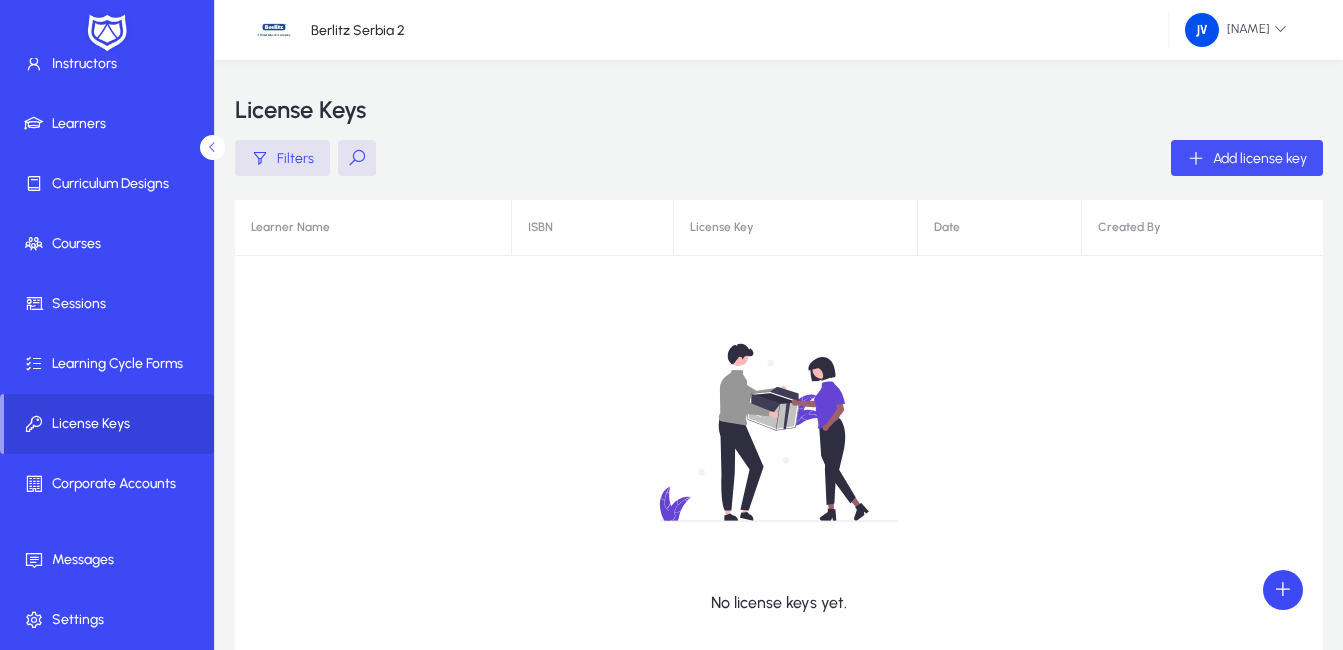 click on "Add license key" 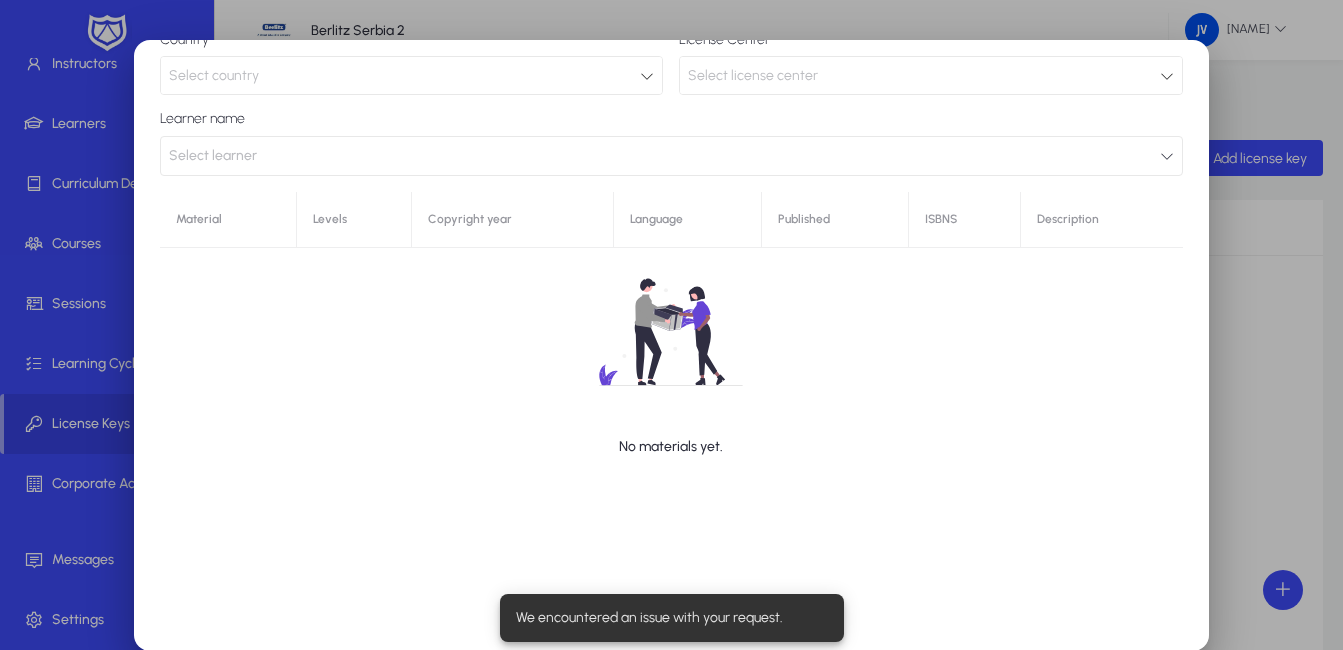 scroll, scrollTop: 0, scrollLeft: 0, axis: both 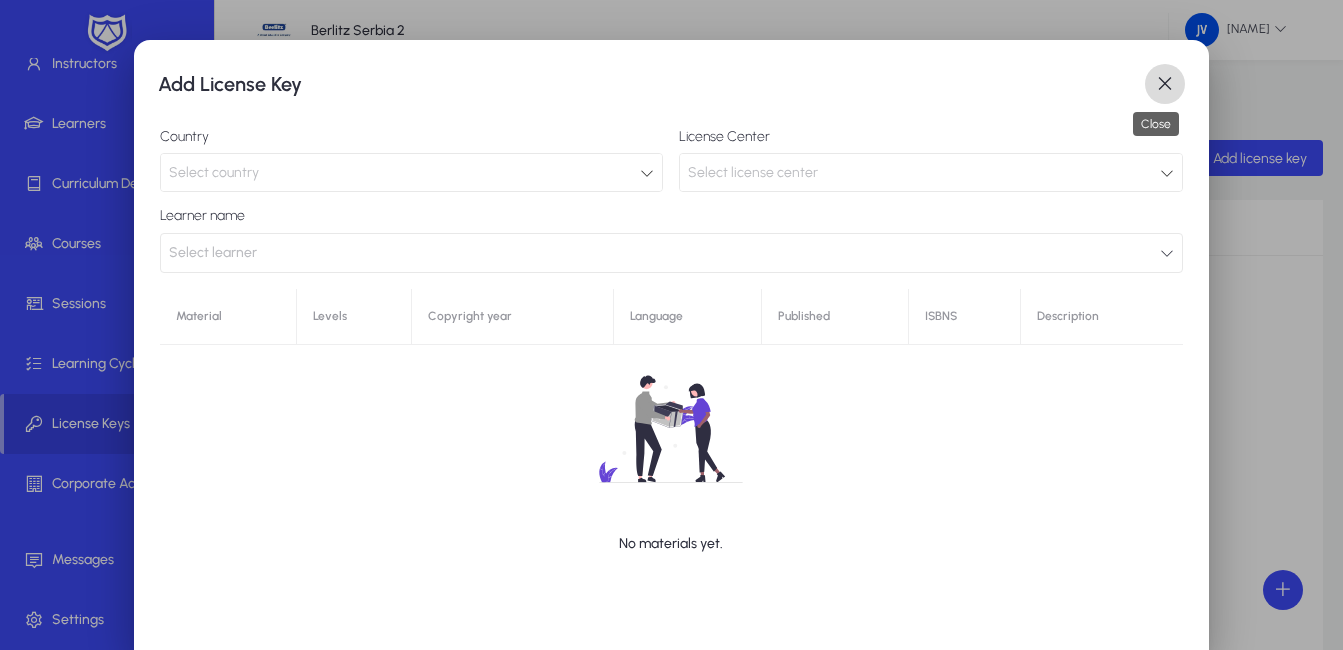 click at bounding box center [1165, 84] 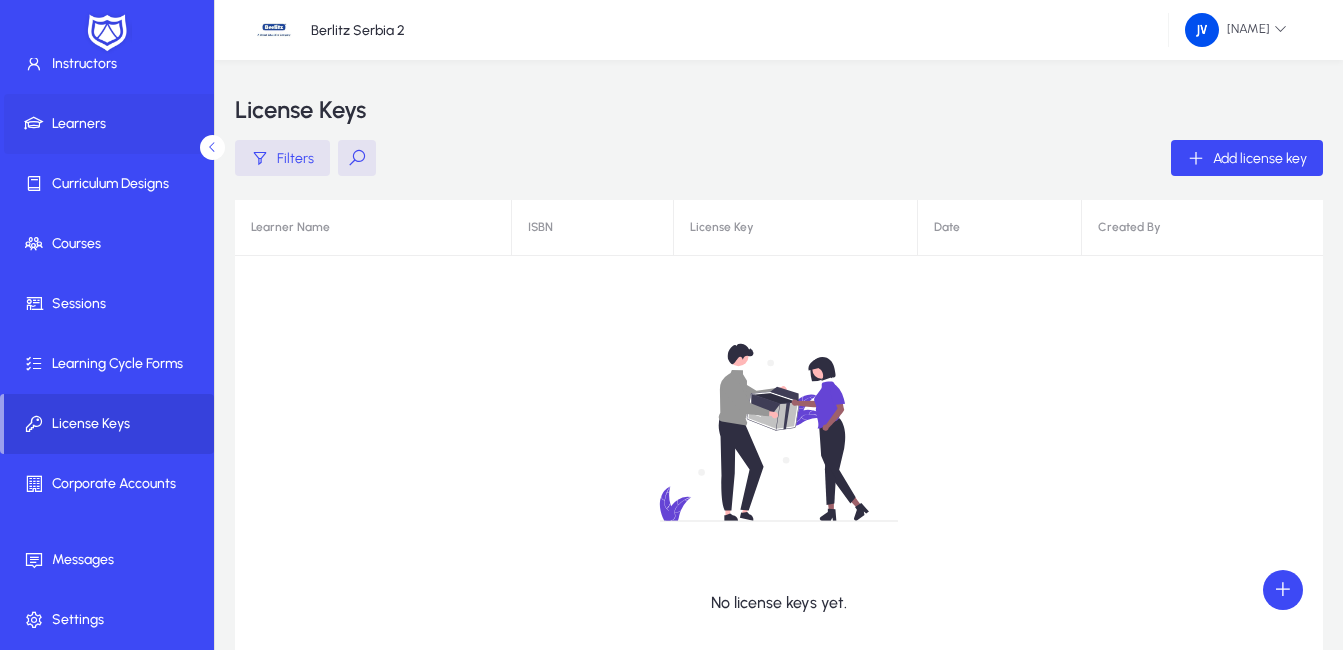 scroll, scrollTop: 0, scrollLeft: 0, axis: both 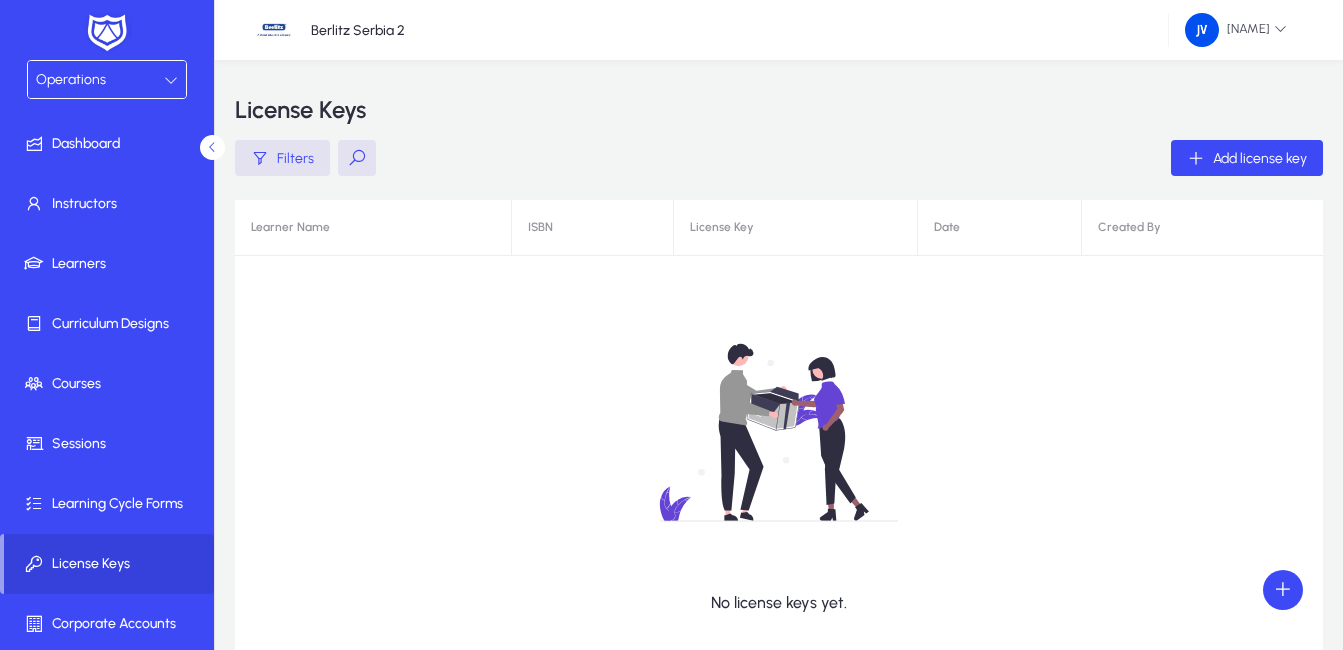 click 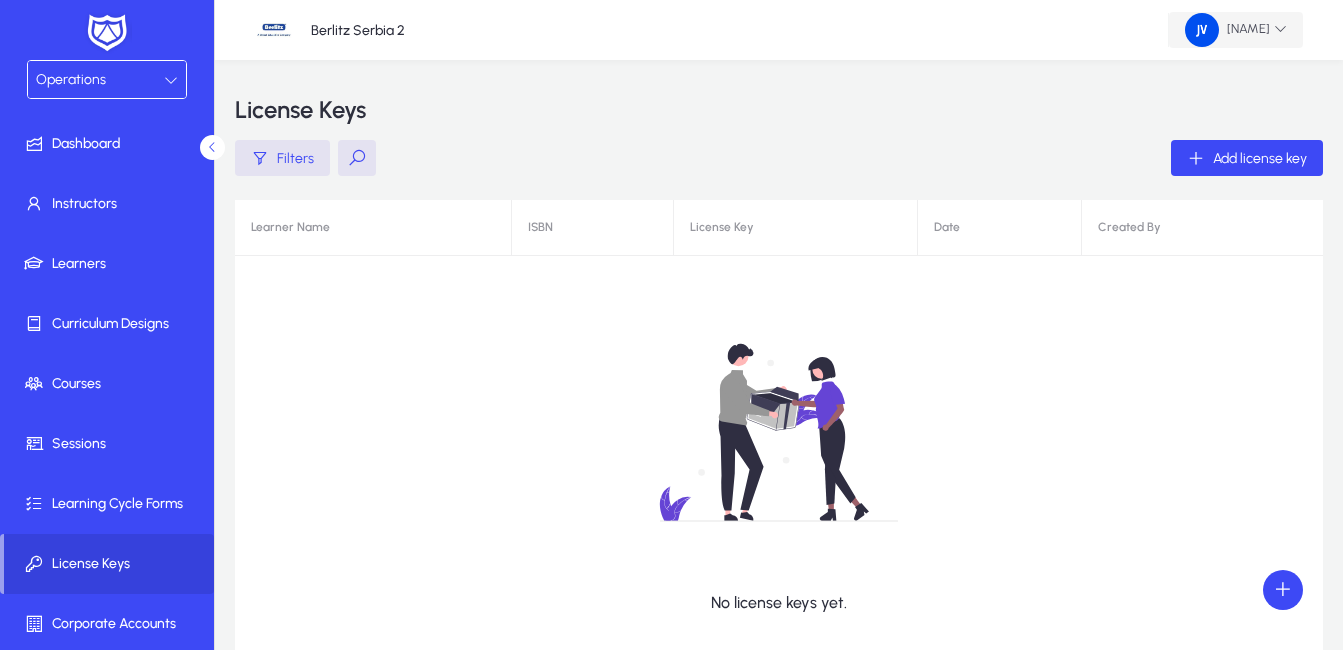 click 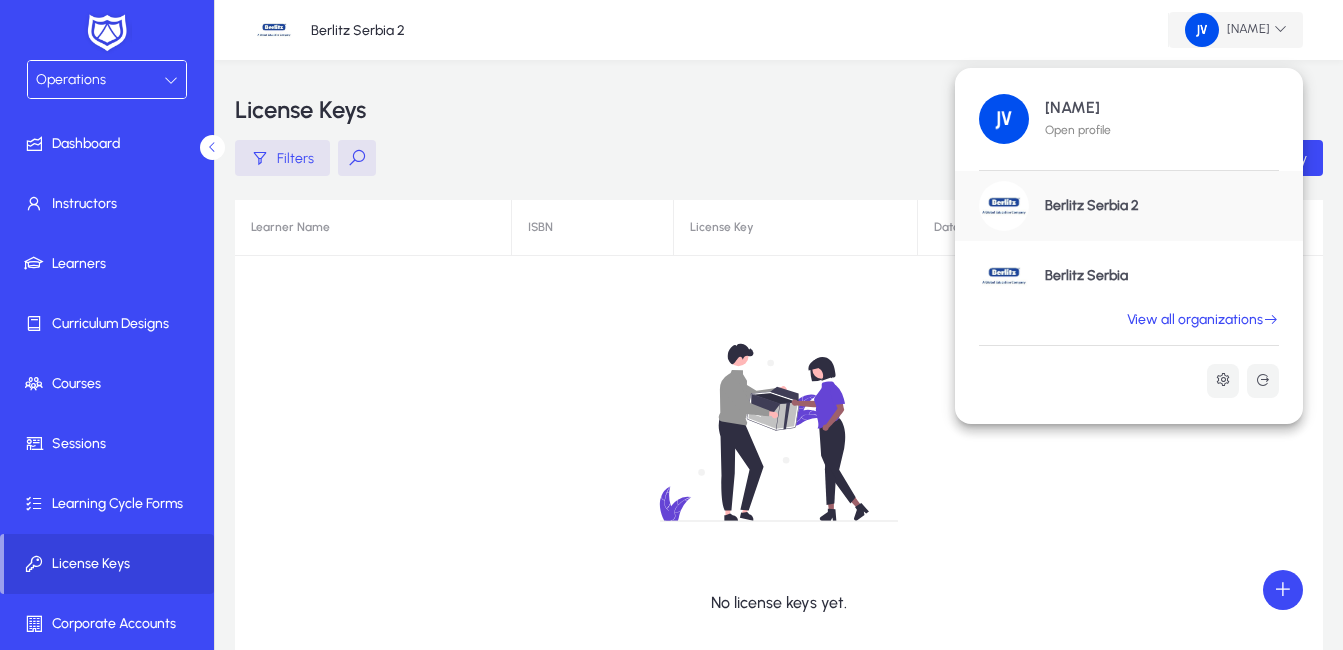 click at bounding box center (671, 325) 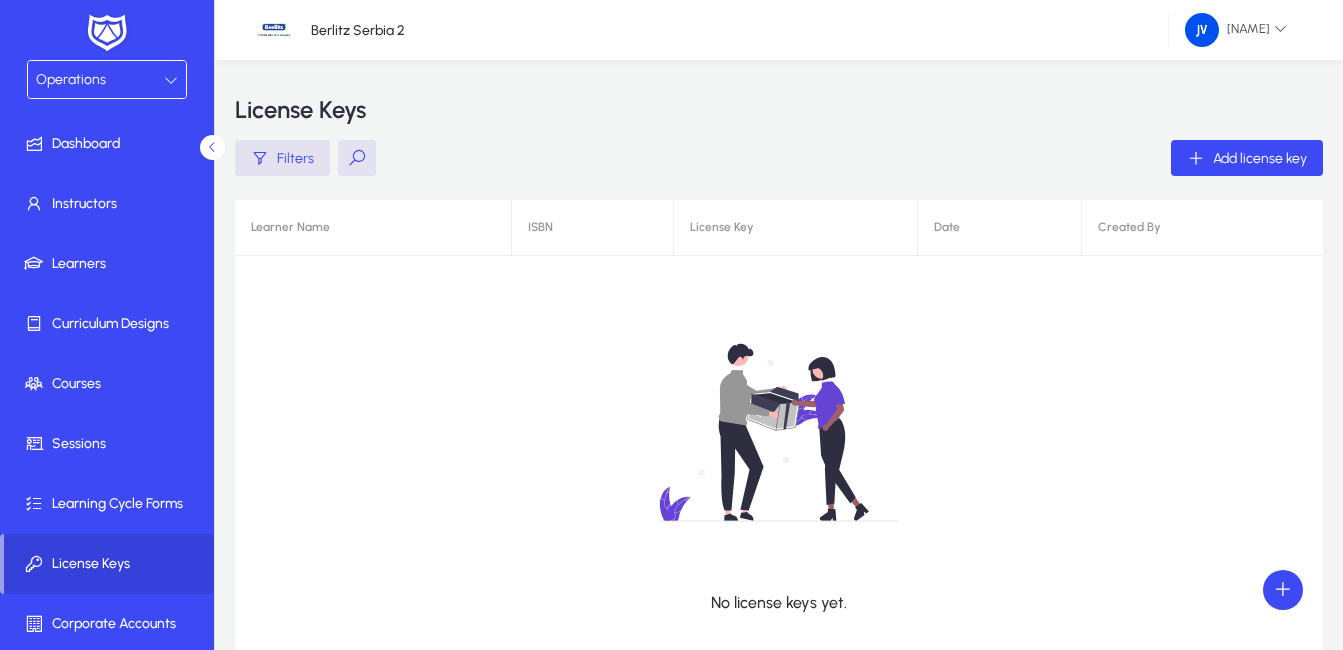 click at bounding box center (171, 80) 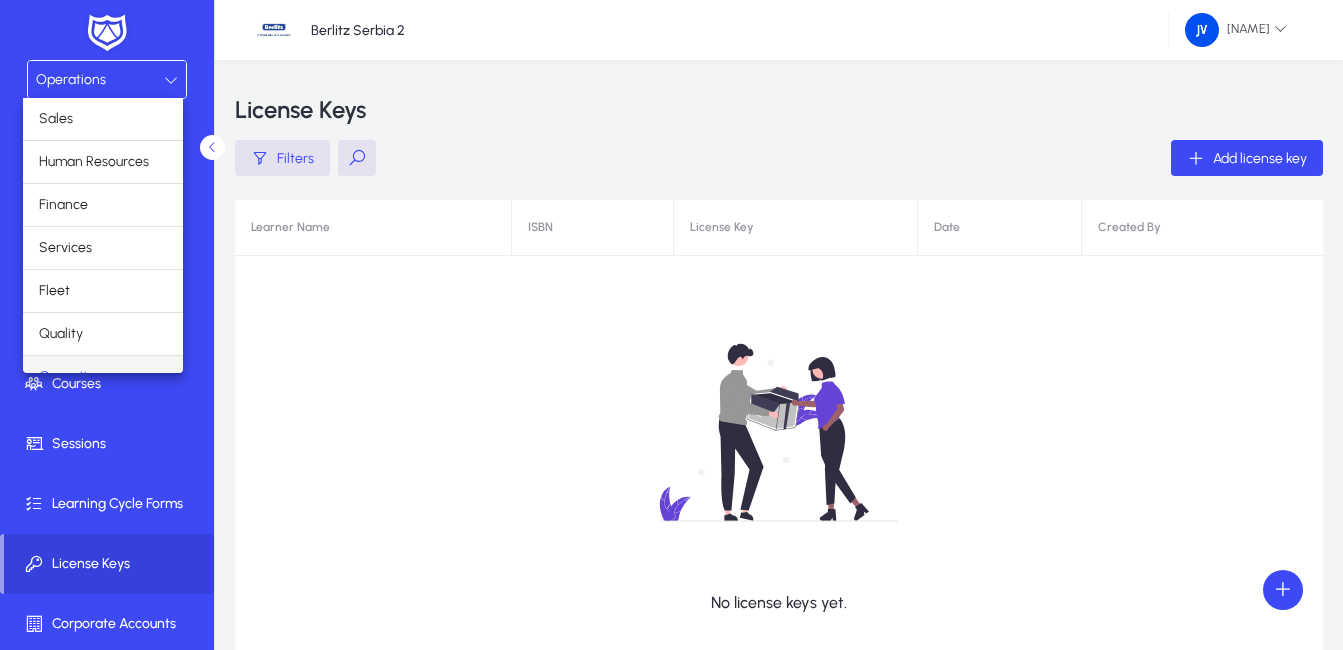 scroll, scrollTop: 25, scrollLeft: 0, axis: vertical 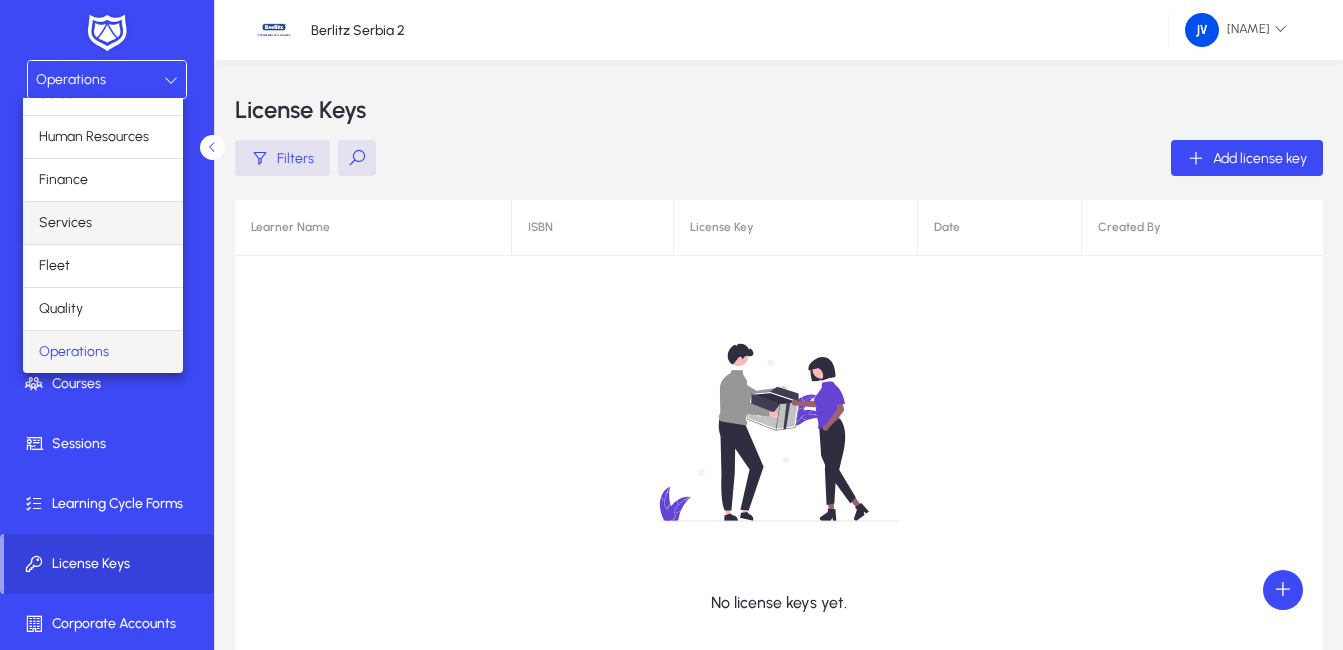 click on "Services" at bounding box center [103, 223] 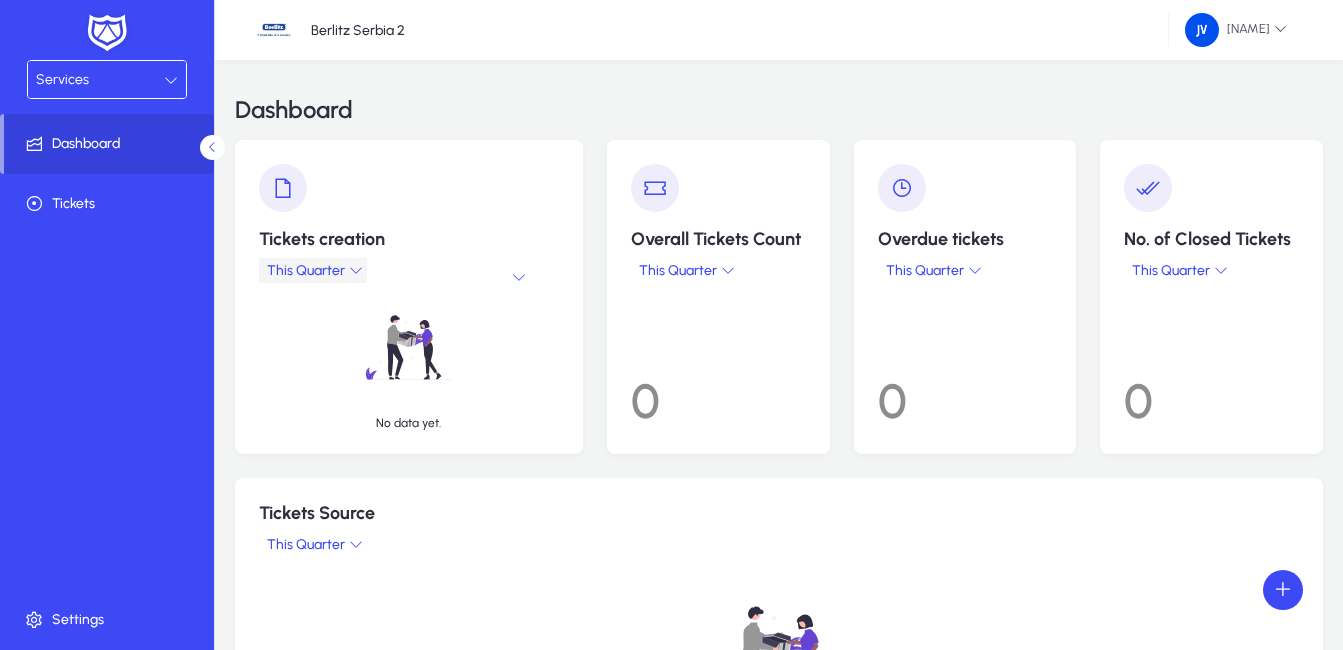click 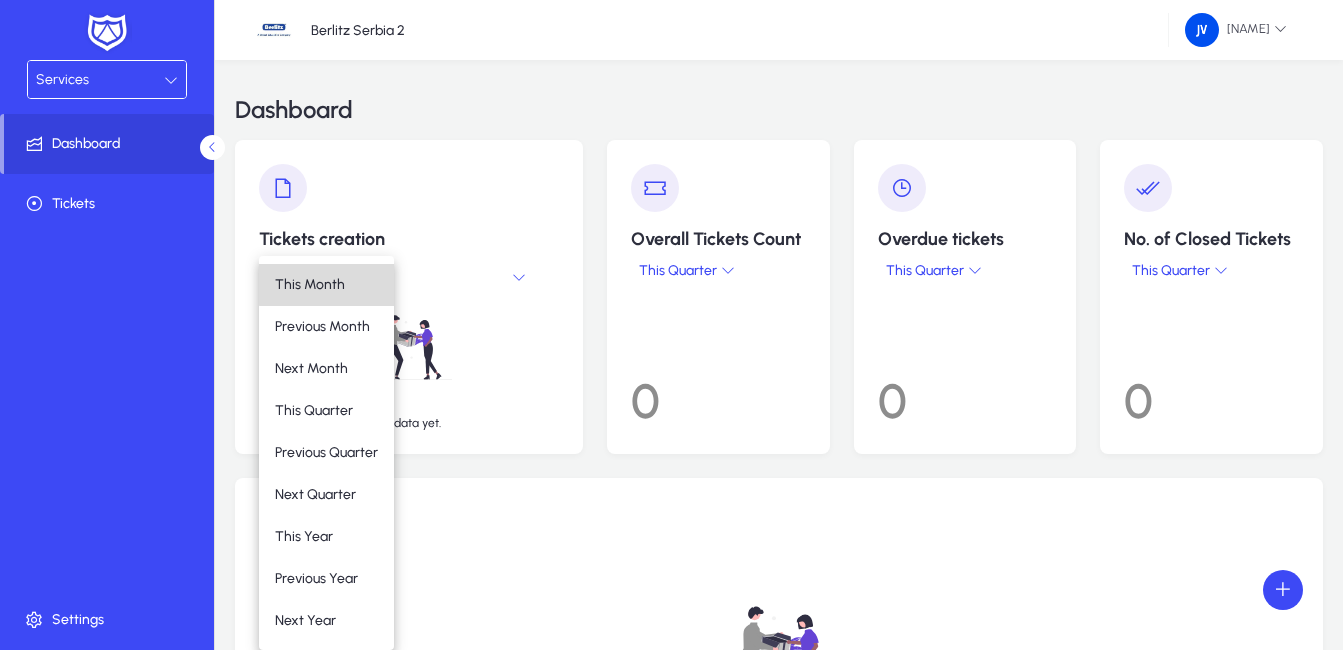 click on "This Month" at bounding box center (326, 285) 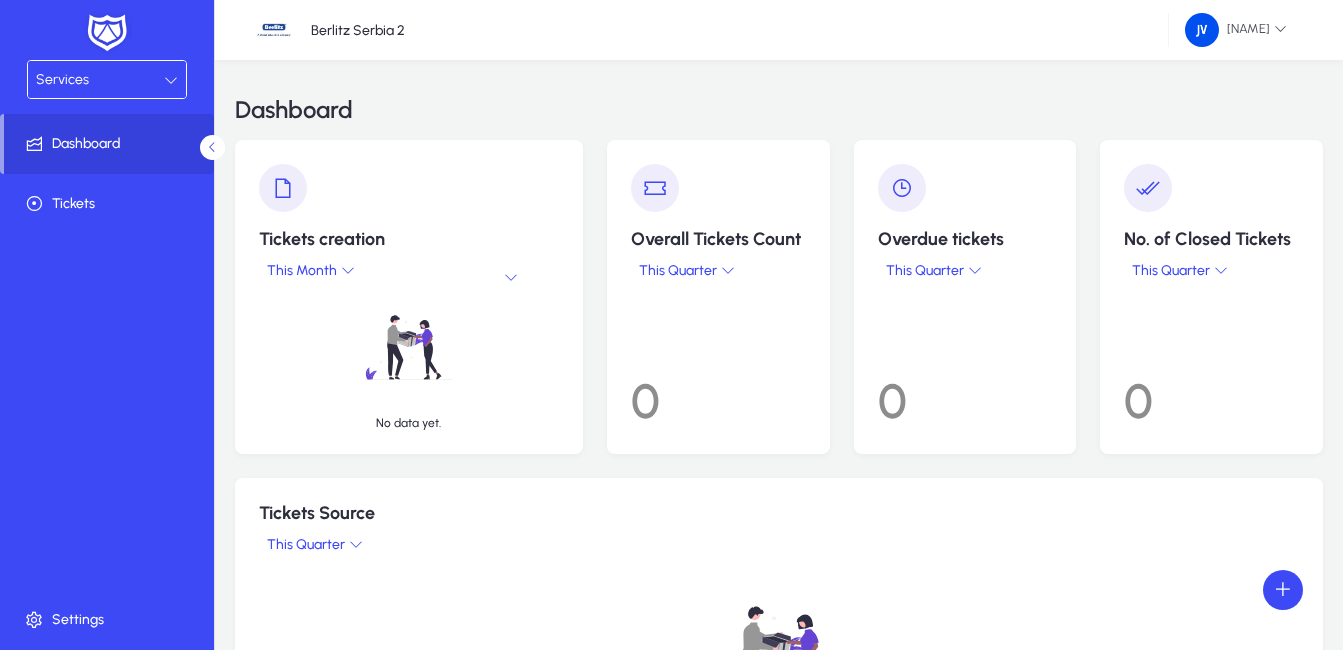 drag, startPoint x: 526, startPoint y: 277, endPoint x: 491, endPoint y: 281, distance: 35.22783 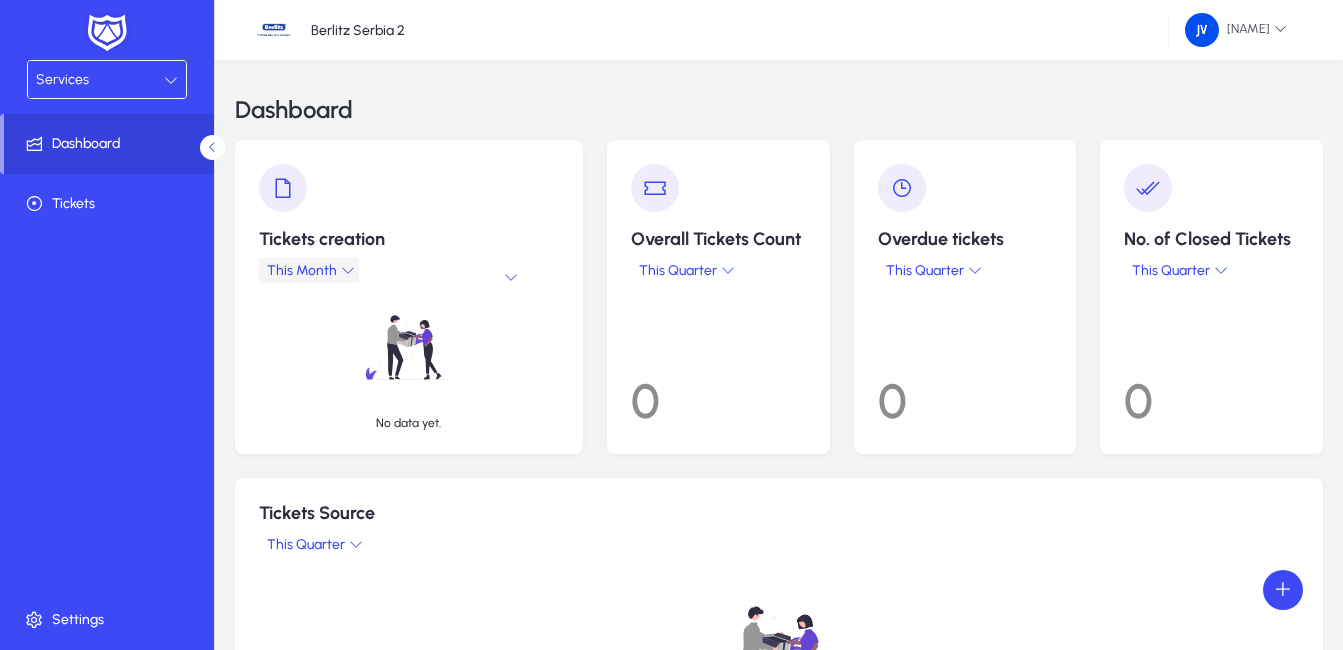 click 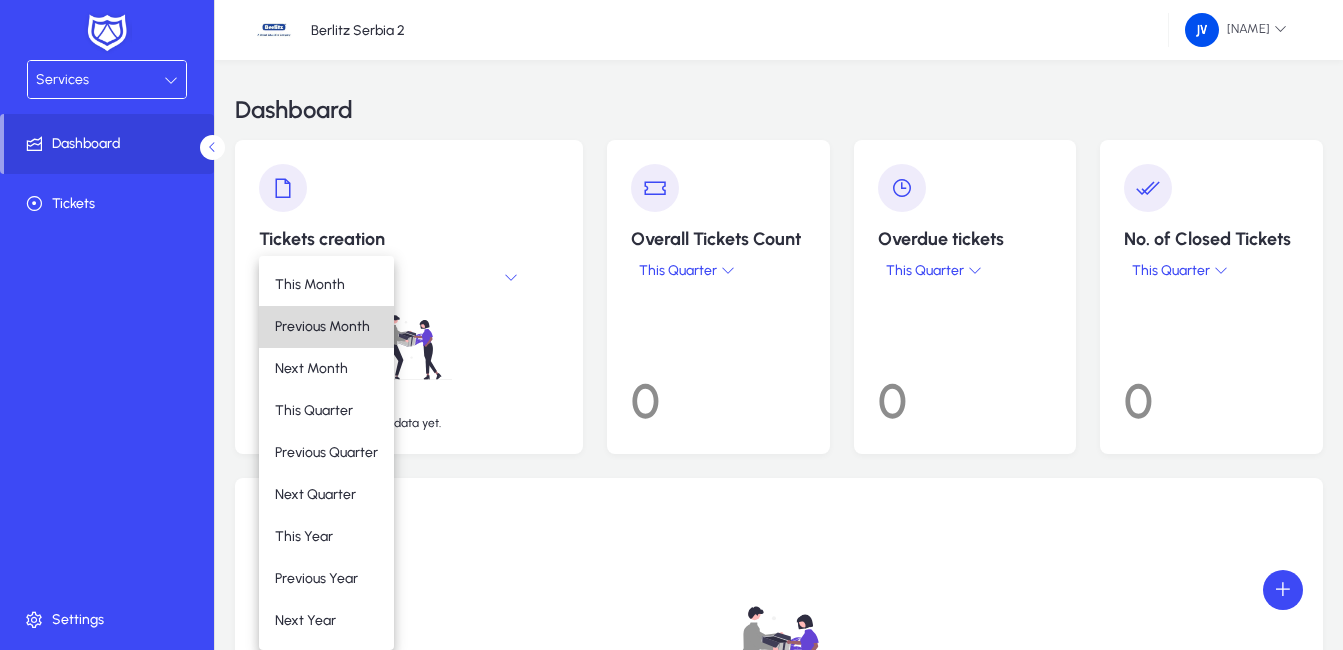 click on "Previous Month" at bounding box center (322, 326) 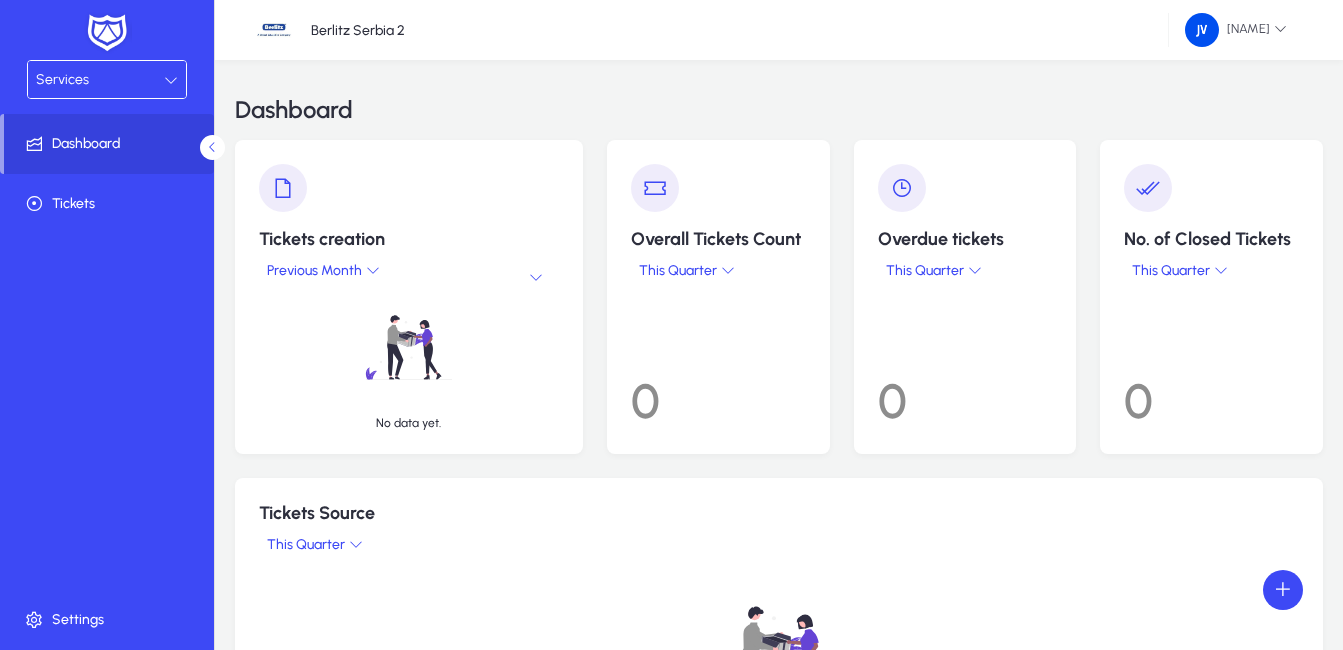 click at bounding box center [536, 277] 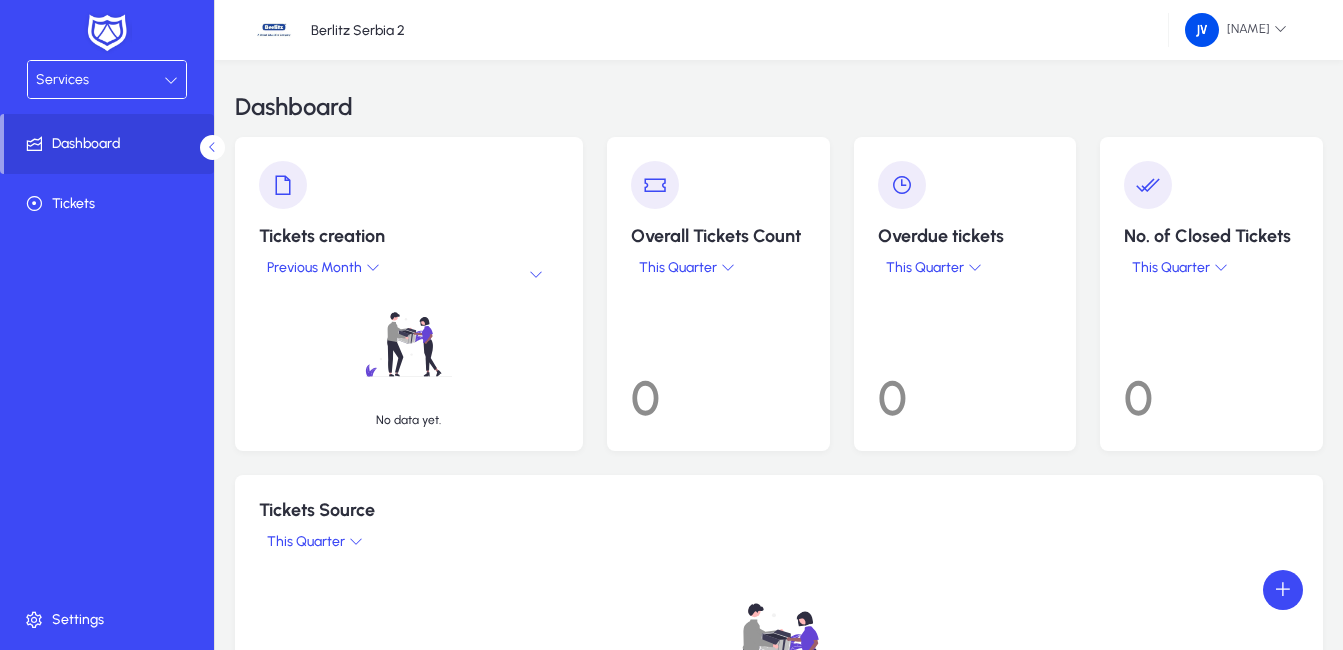 scroll, scrollTop: 0, scrollLeft: 0, axis: both 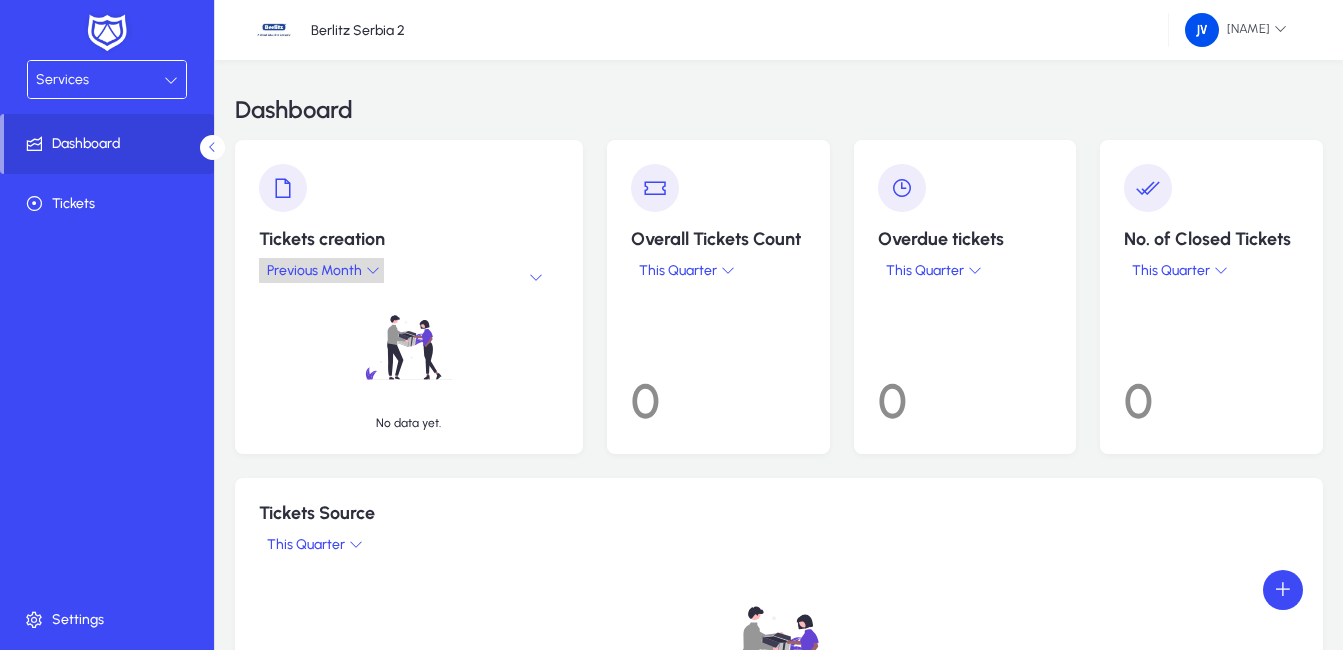 click 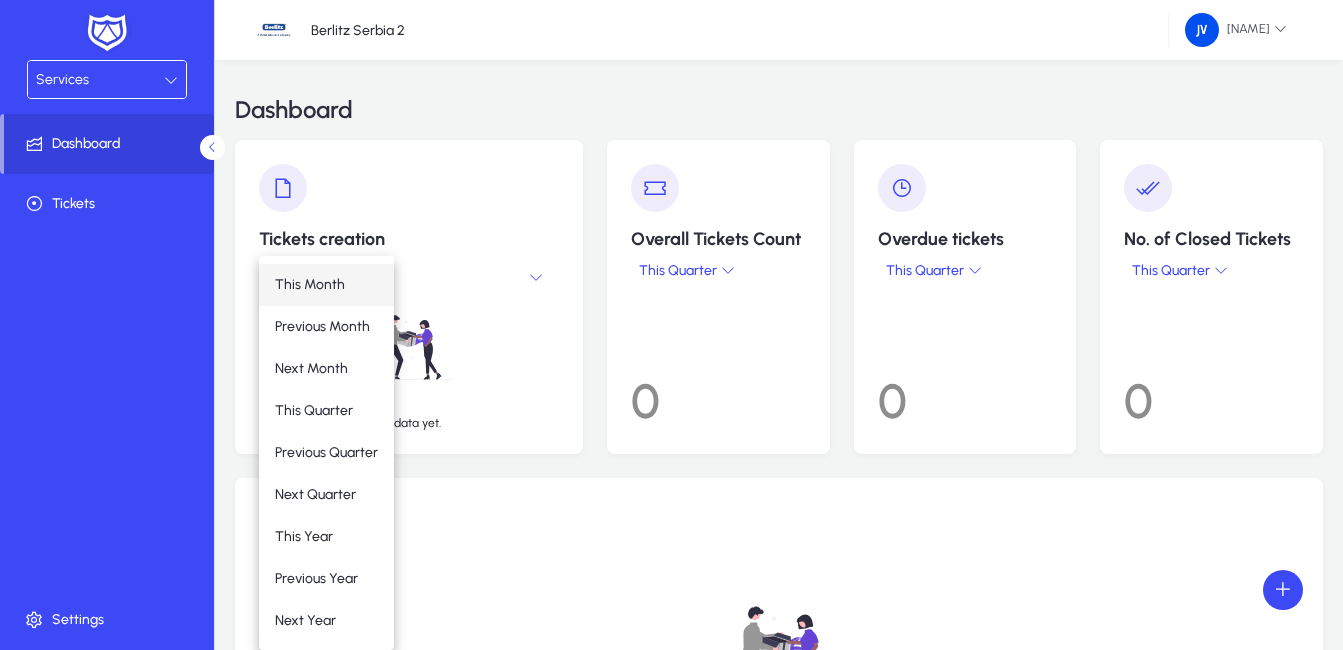 click on "This Month" at bounding box center (310, 284) 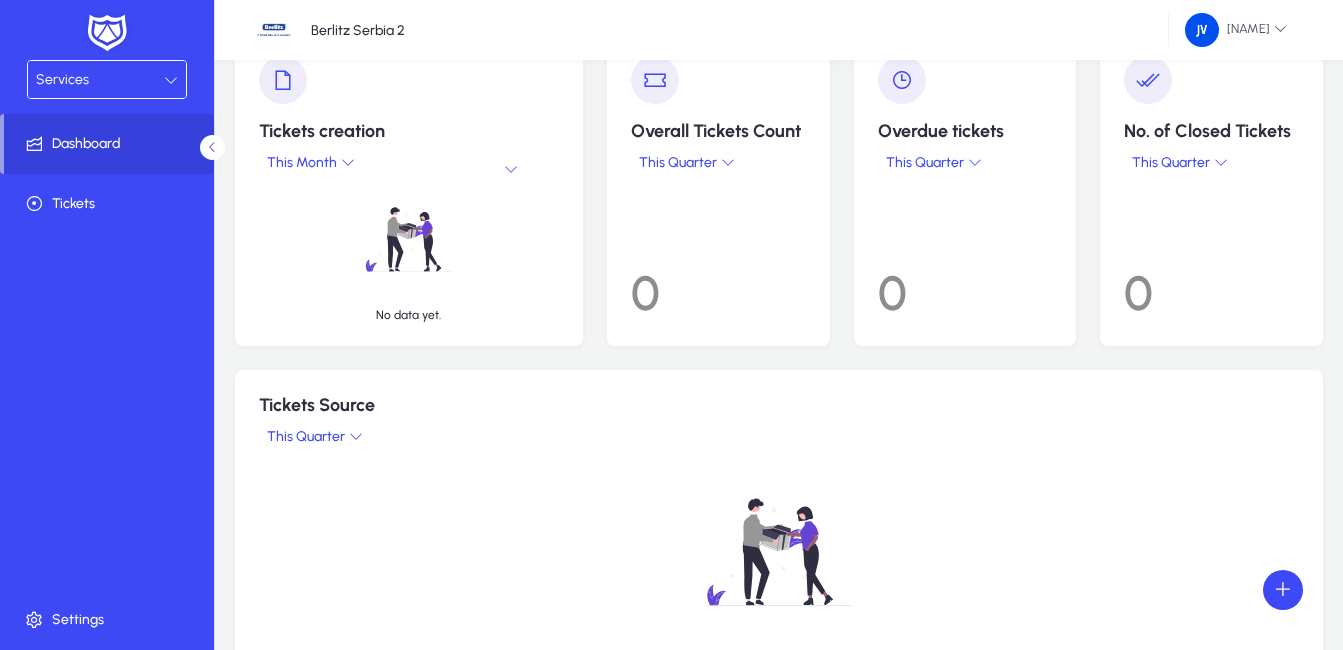 scroll, scrollTop: 100, scrollLeft: 0, axis: vertical 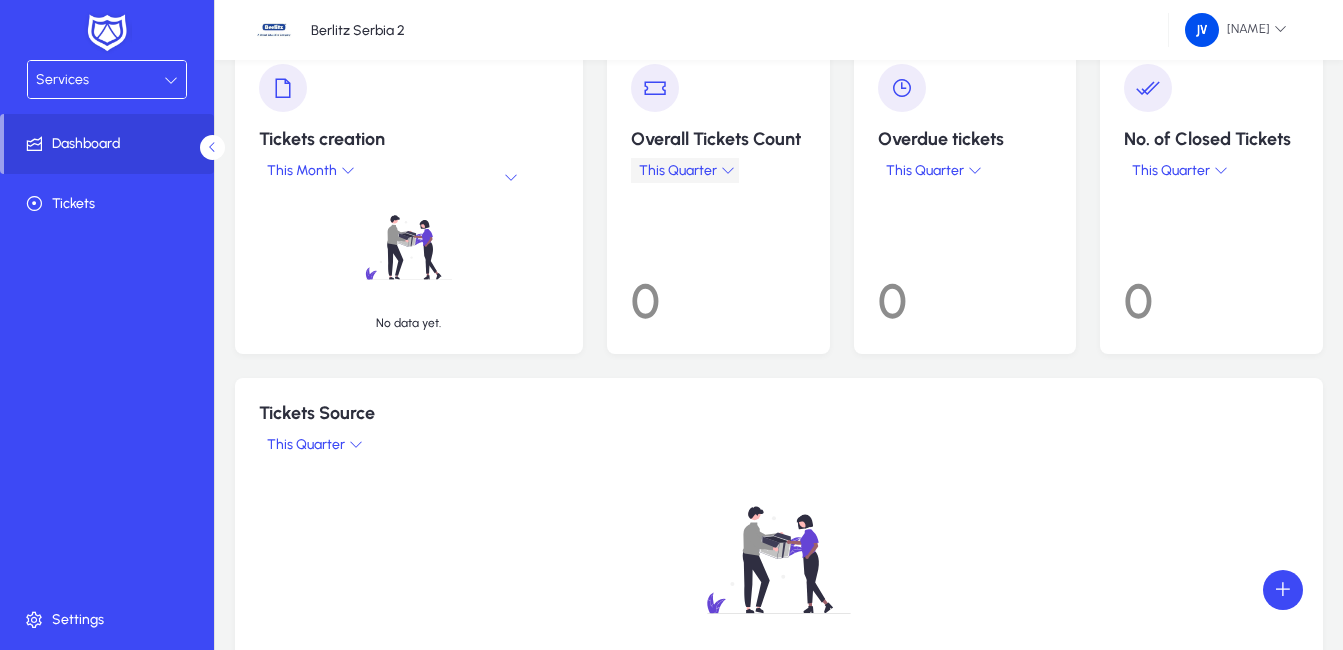 click 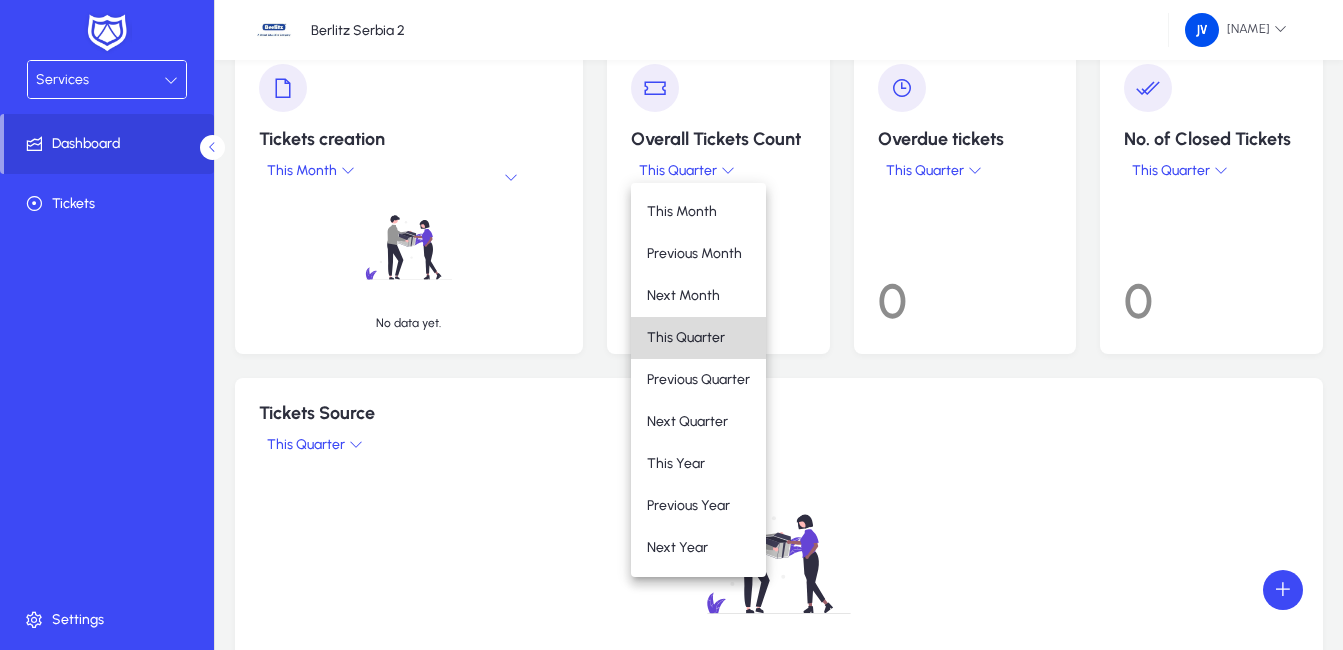 click on "This Quarter" at bounding box center [686, 337] 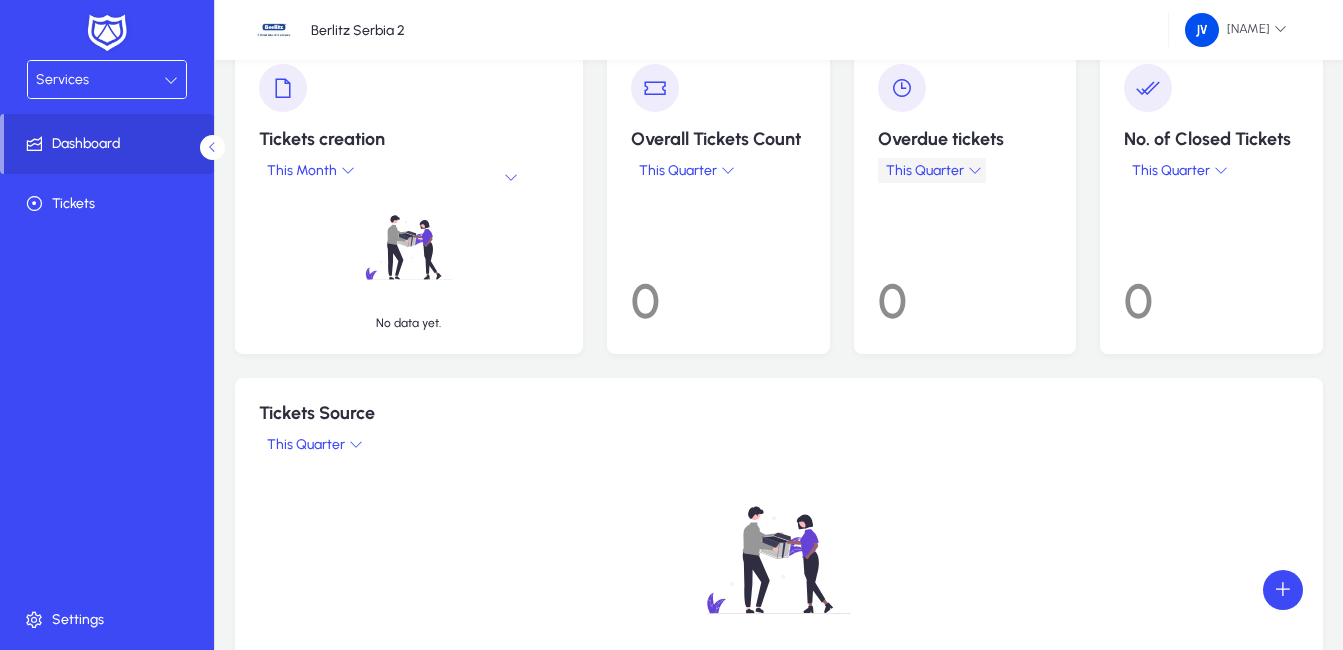 click 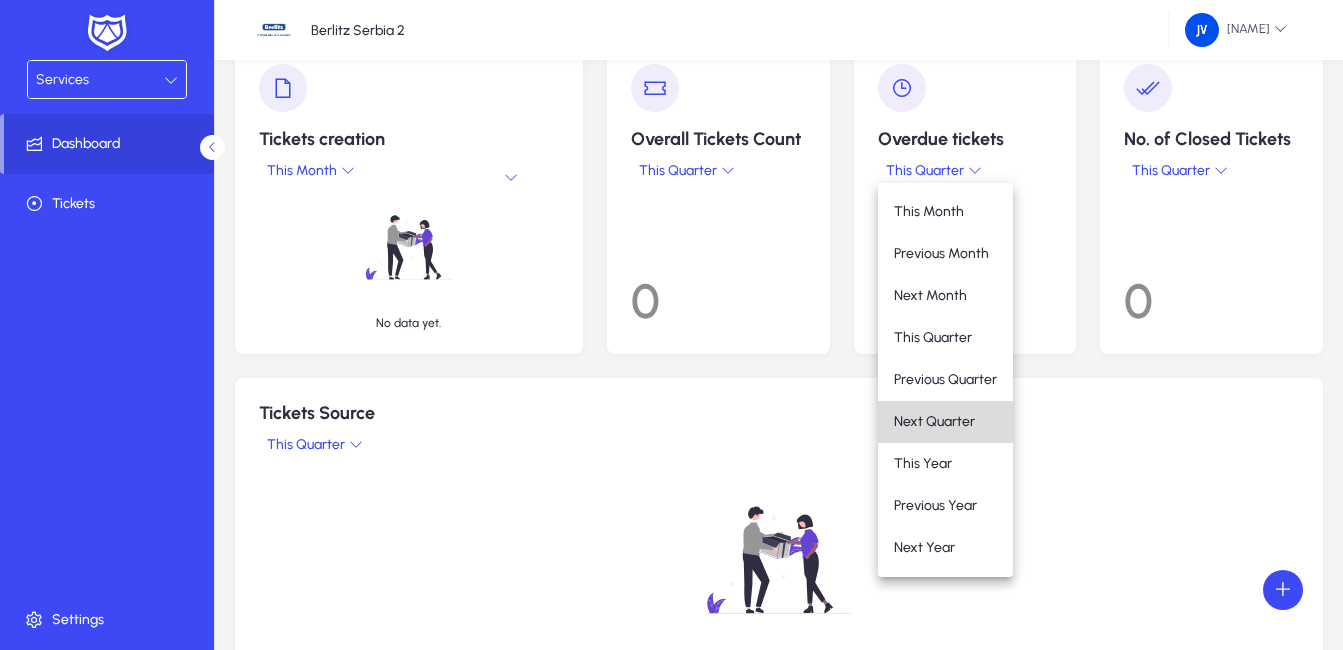 click on "Next Quarter" at bounding box center [934, 421] 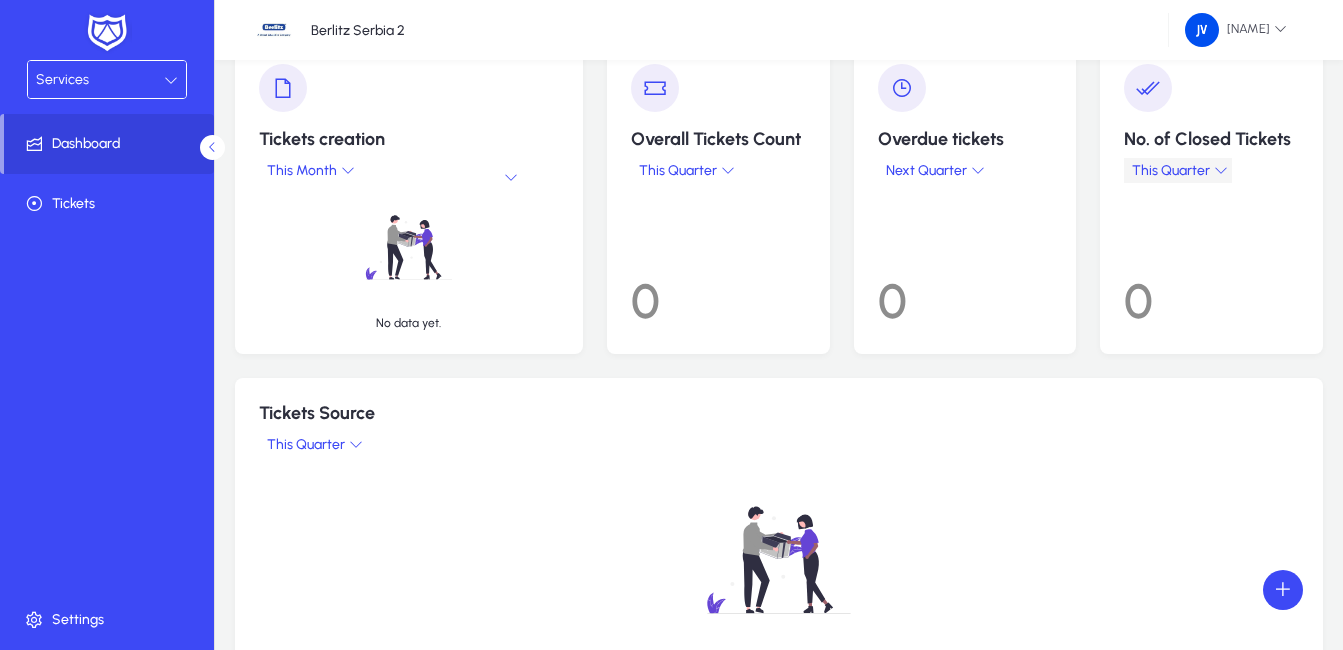 click 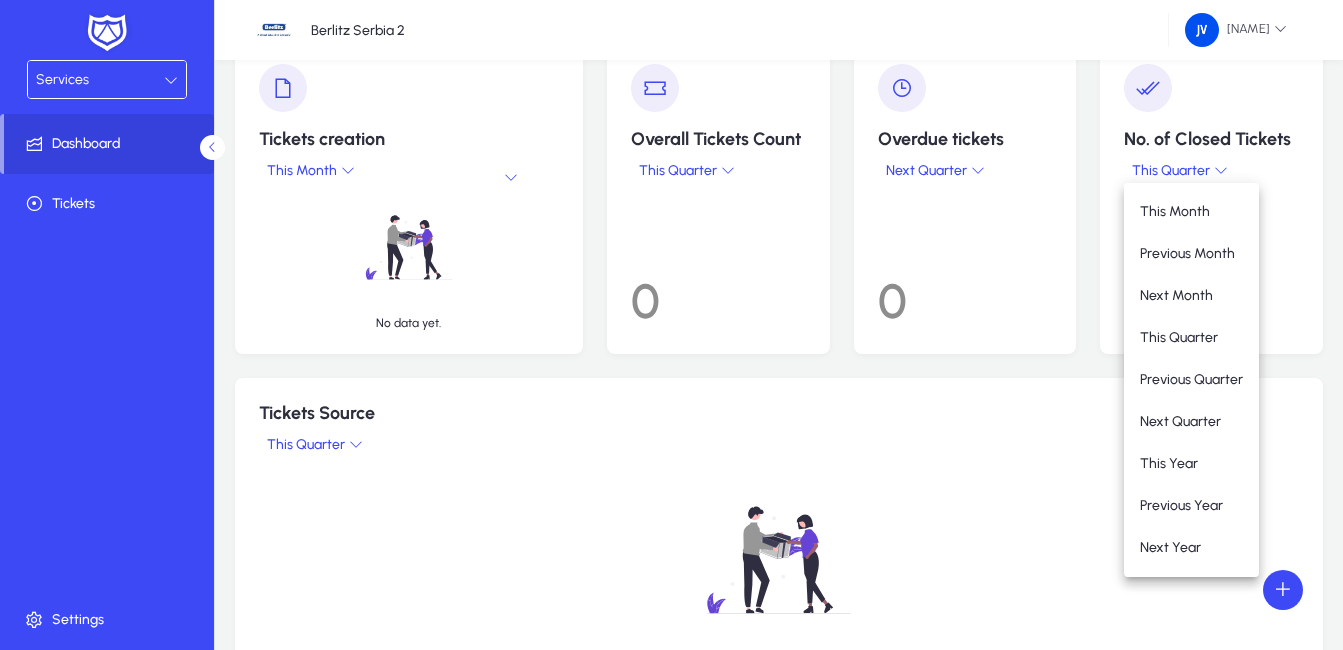 click at bounding box center (671, 325) 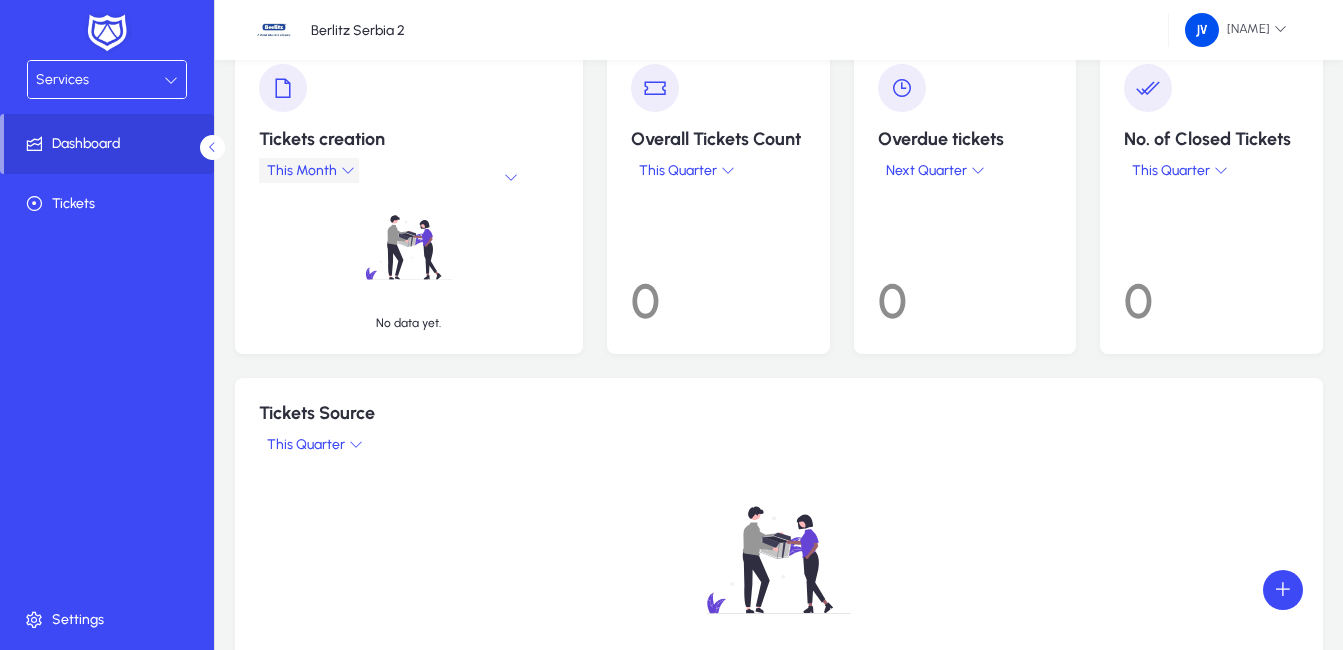 click 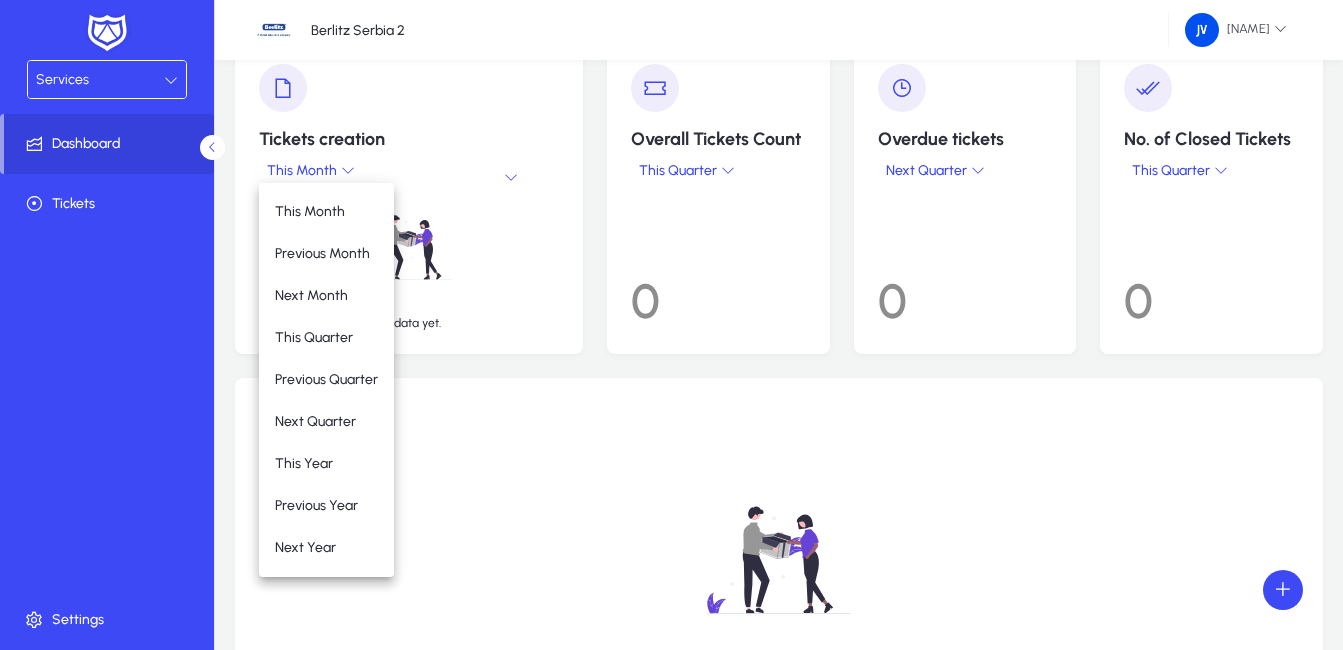 click at bounding box center [671, 325] 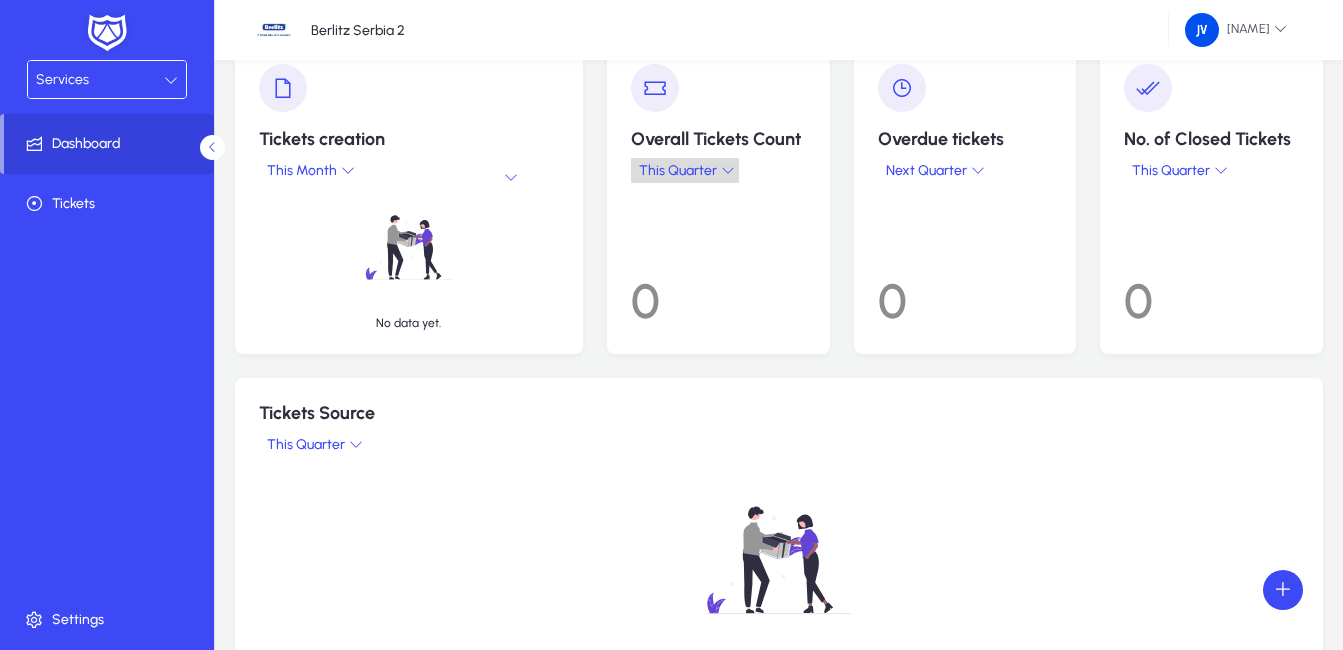 click 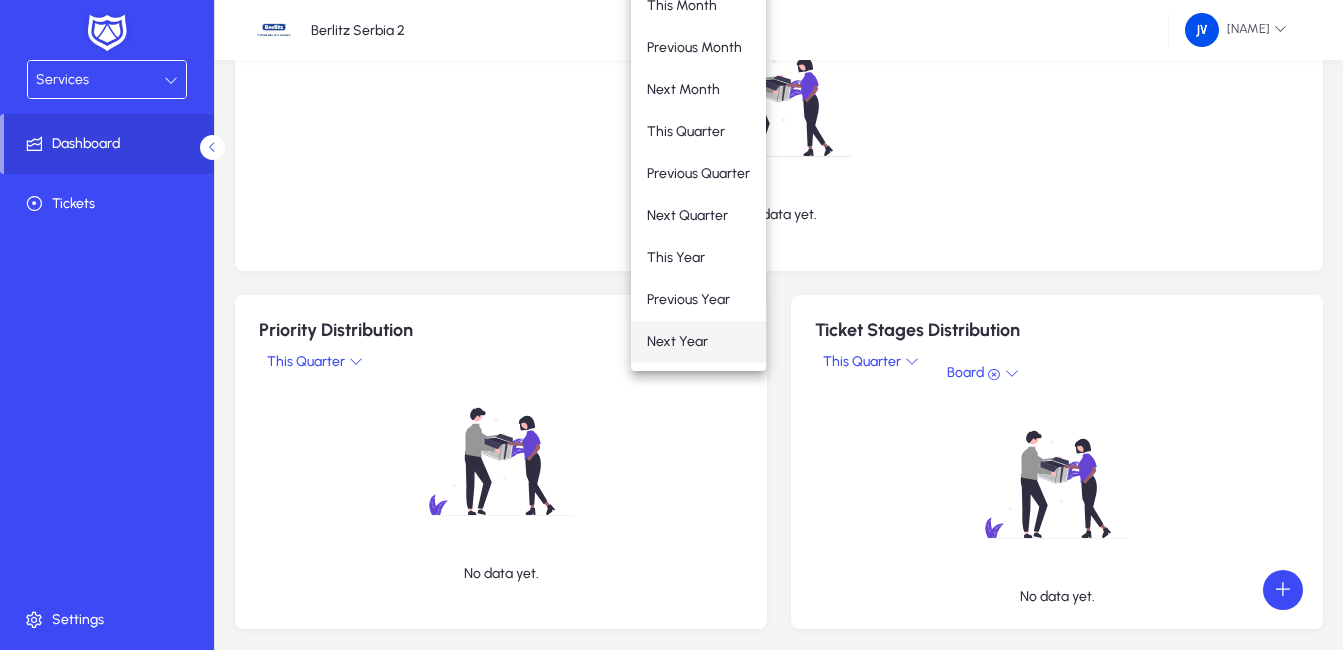 scroll, scrollTop: 300, scrollLeft: 0, axis: vertical 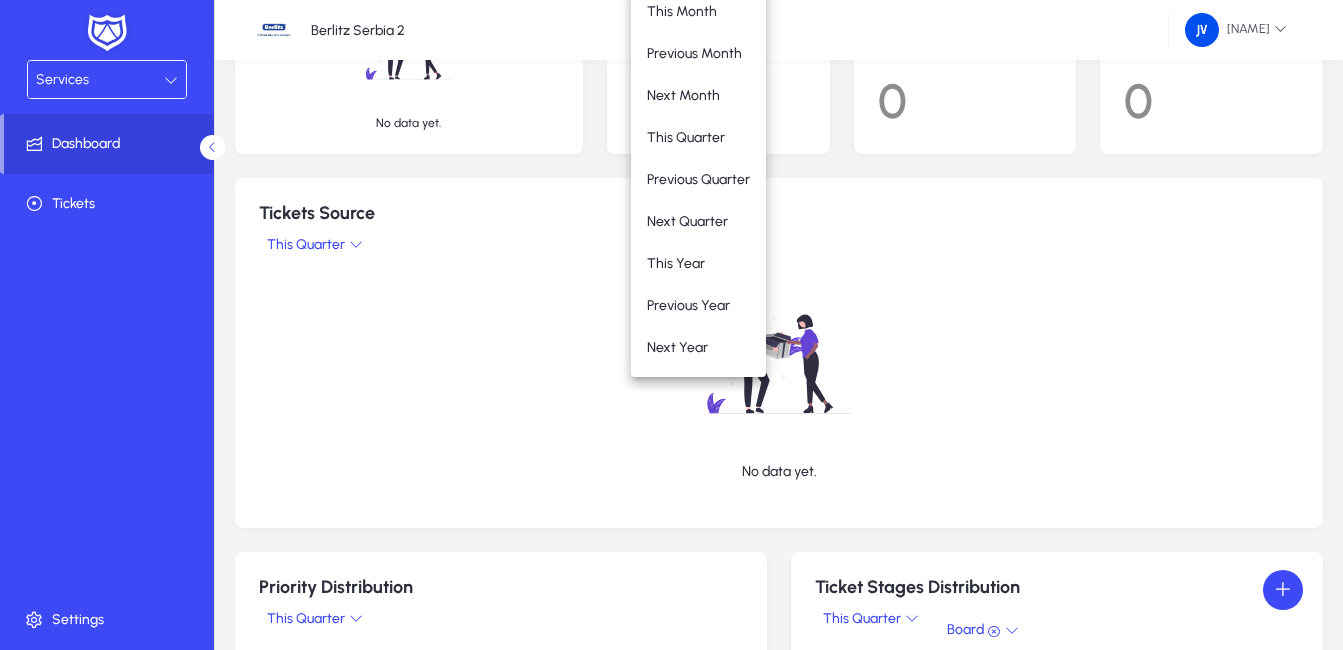 click at bounding box center (671, 325) 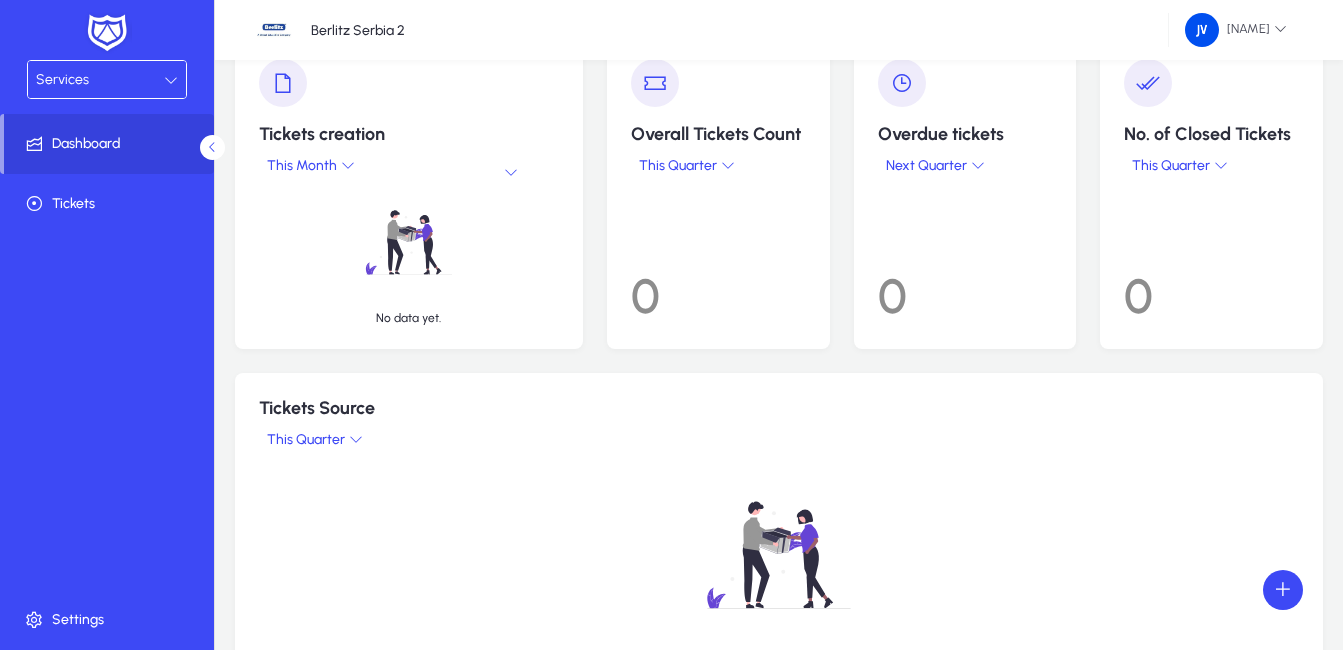 scroll, scrollTop: 0, scrollLeft: 0, axis: both 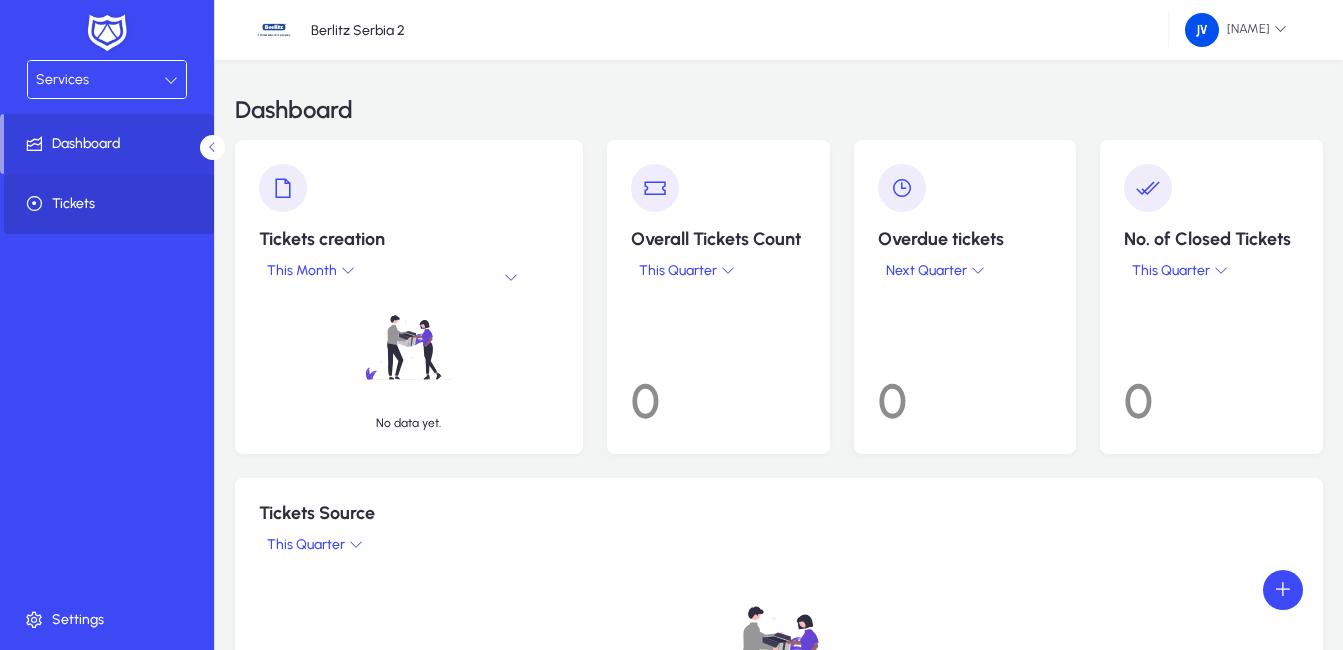 click 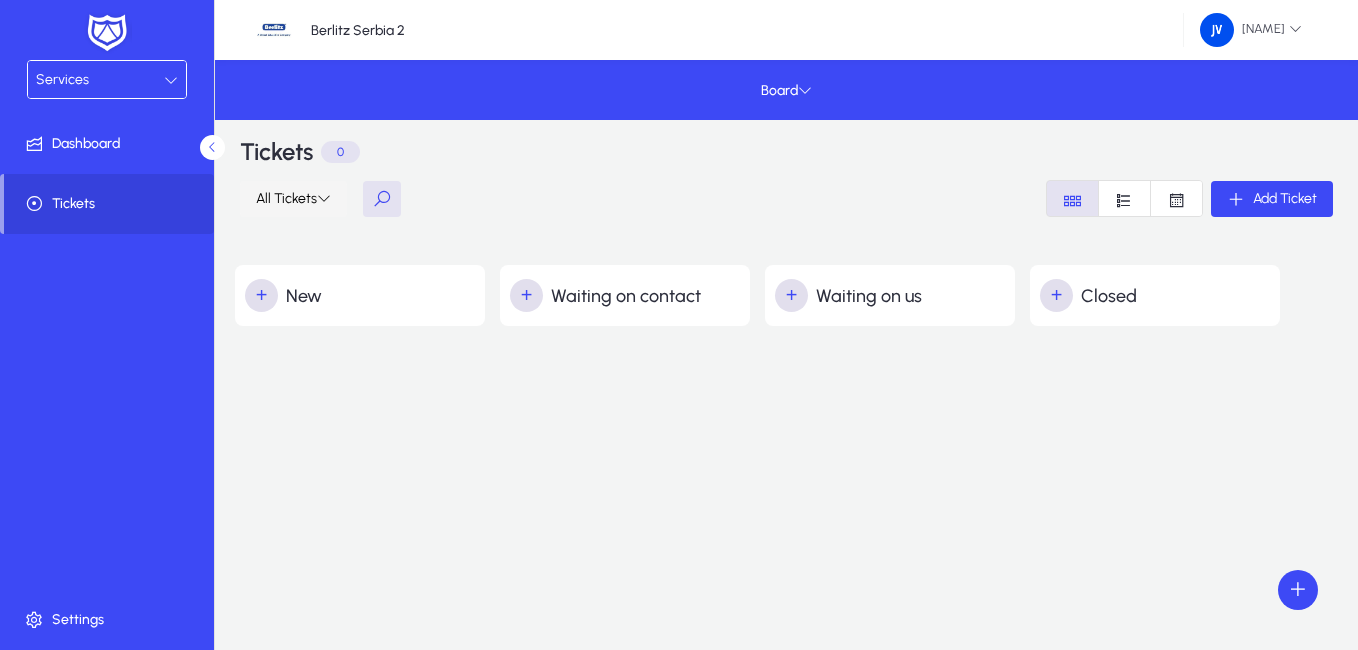 click 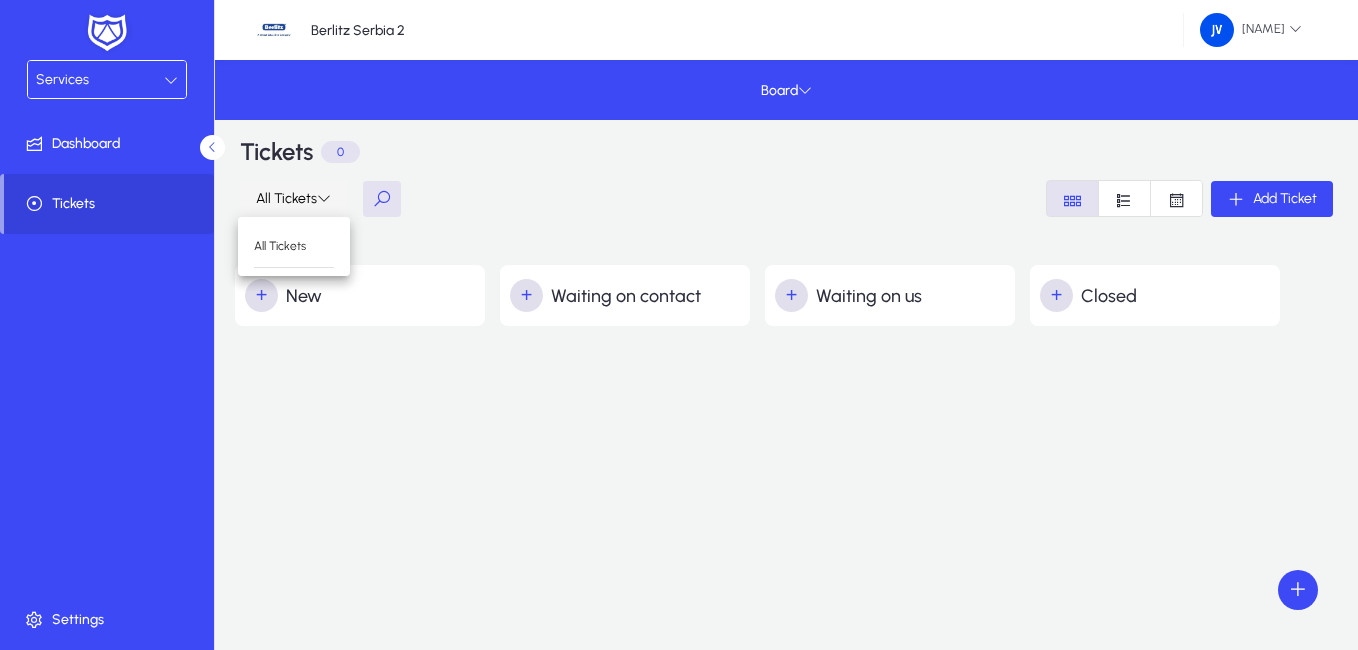 click at bounding box center (679, 325) 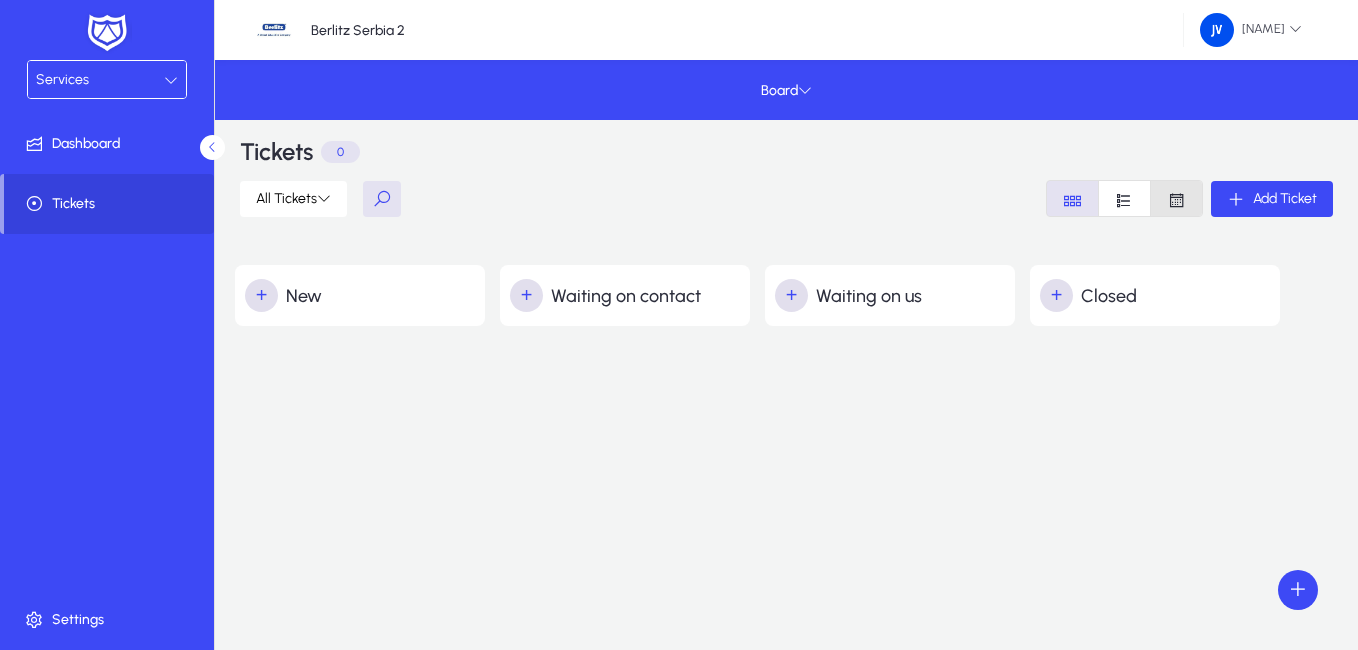 click at bounding box center (1176, 198) 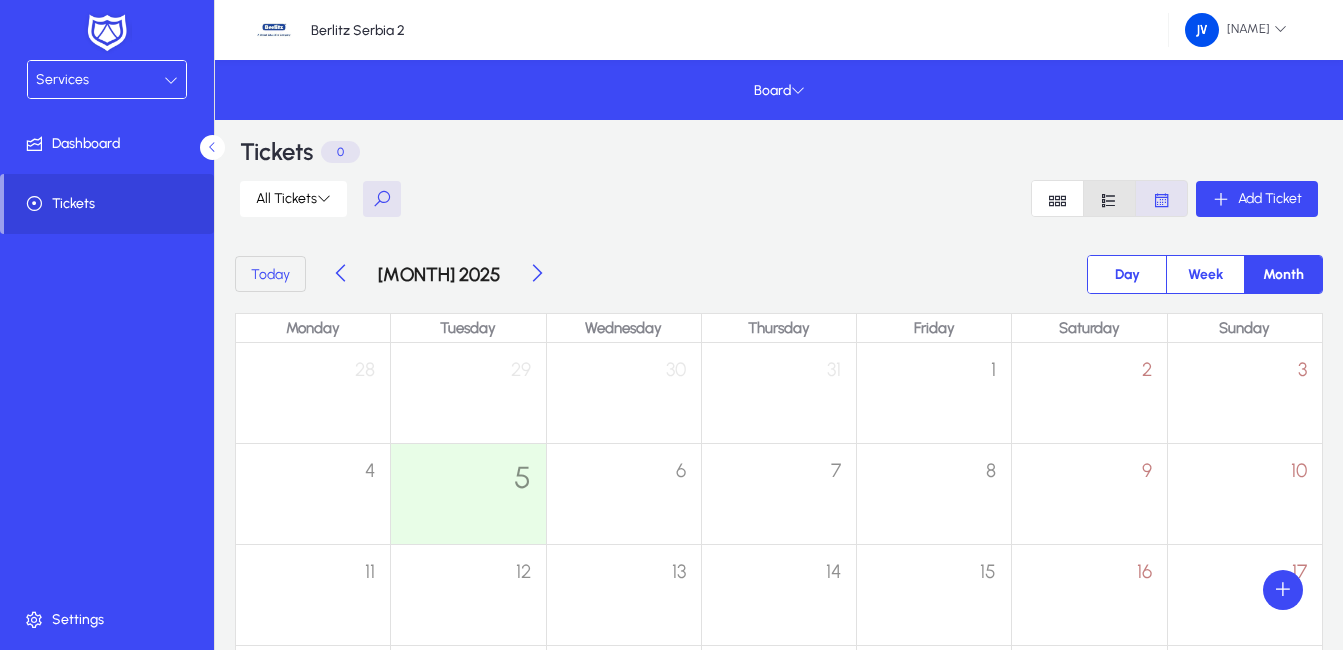 click at bounding box center (1109, 198) 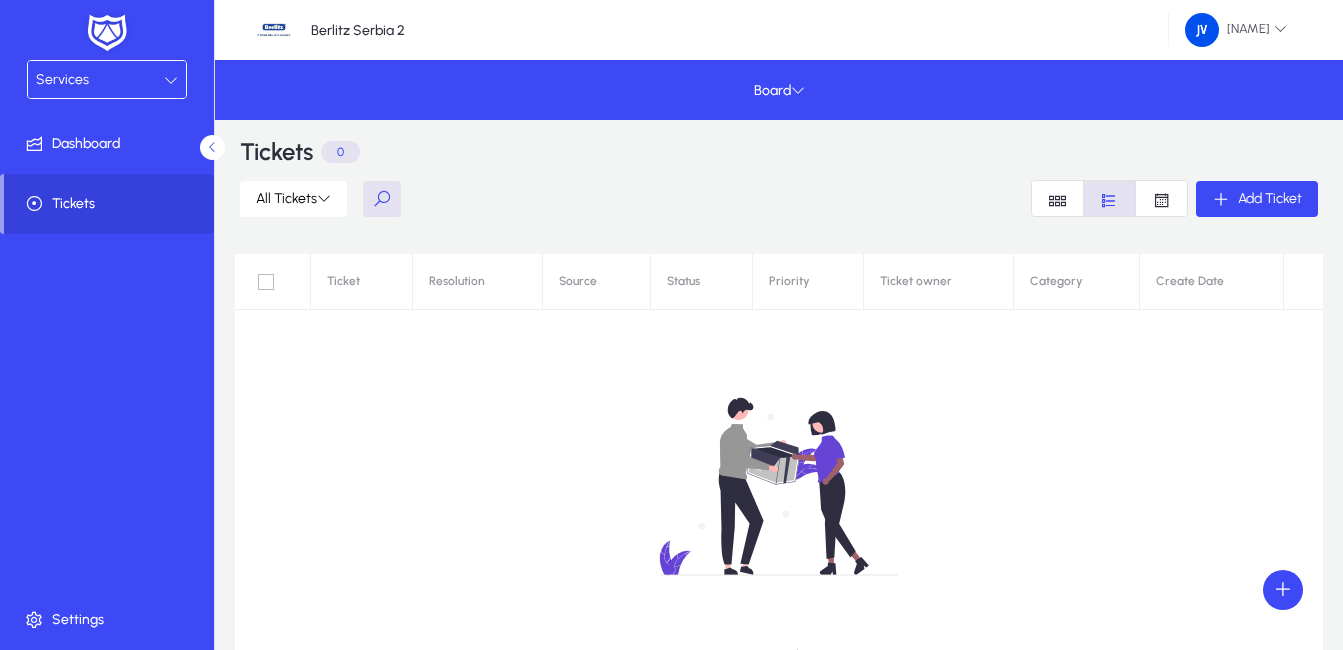click at bounding box center [1057, 200] 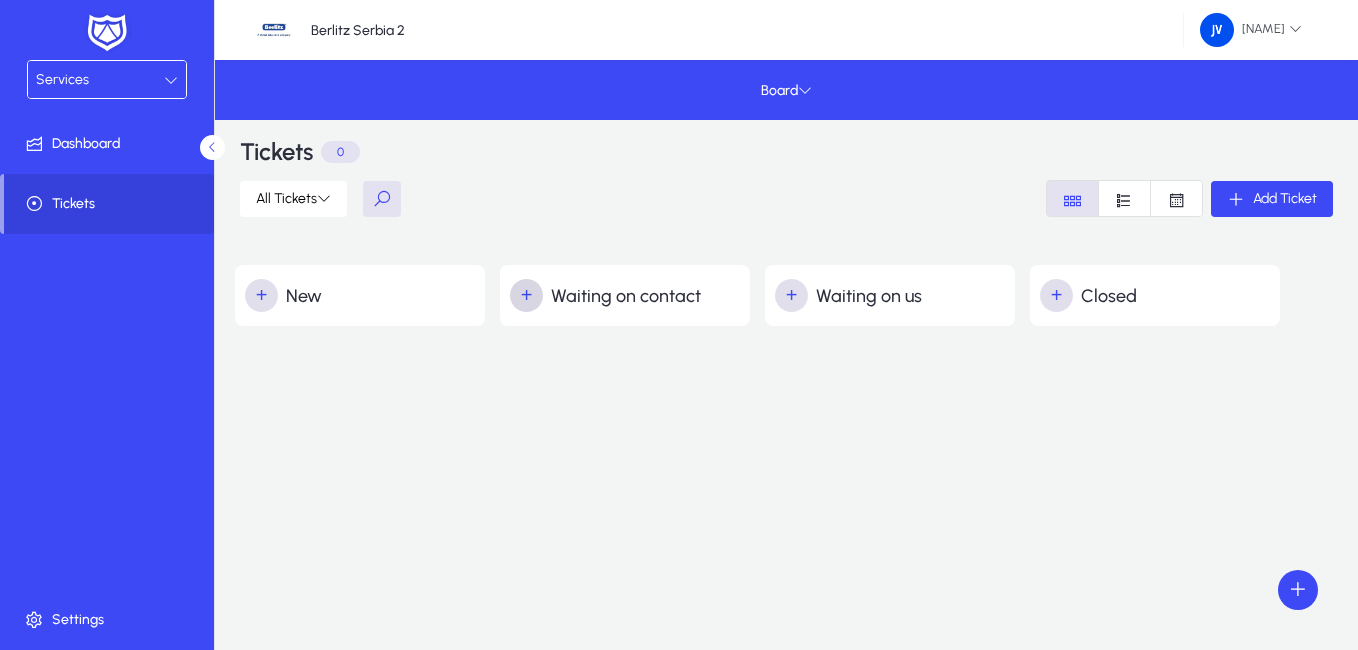 click 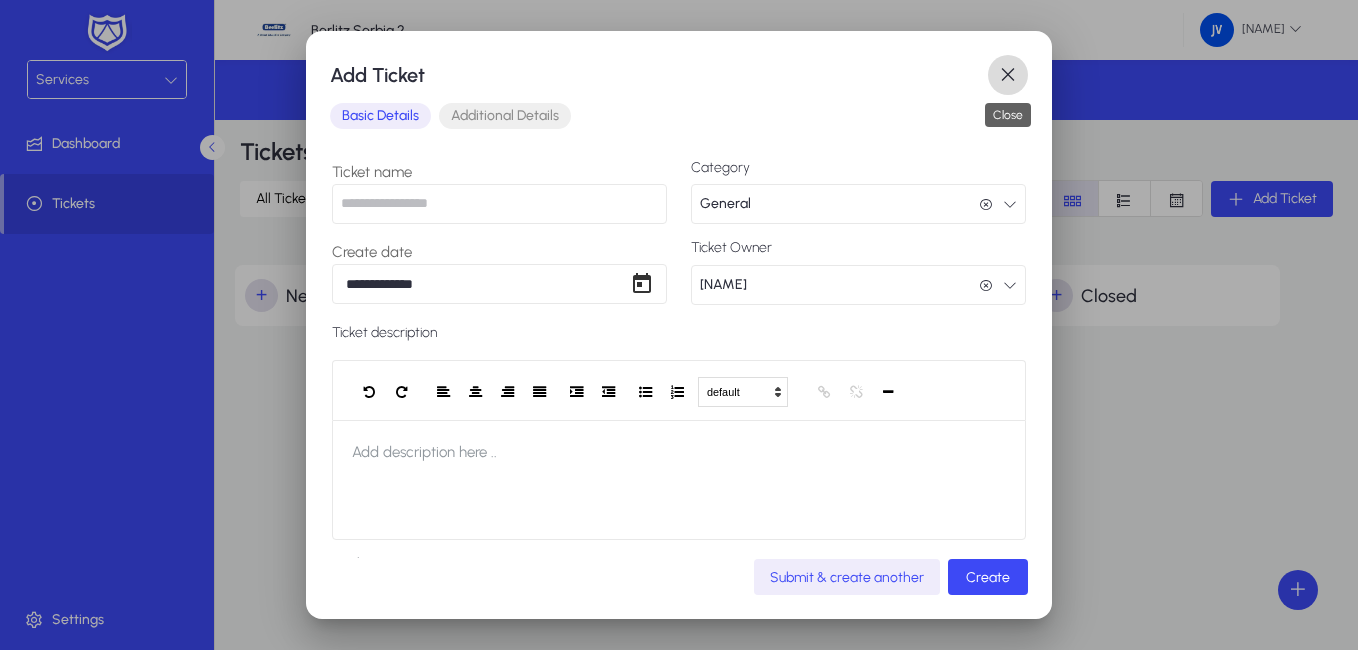 click at bounding box center [1008, 75] 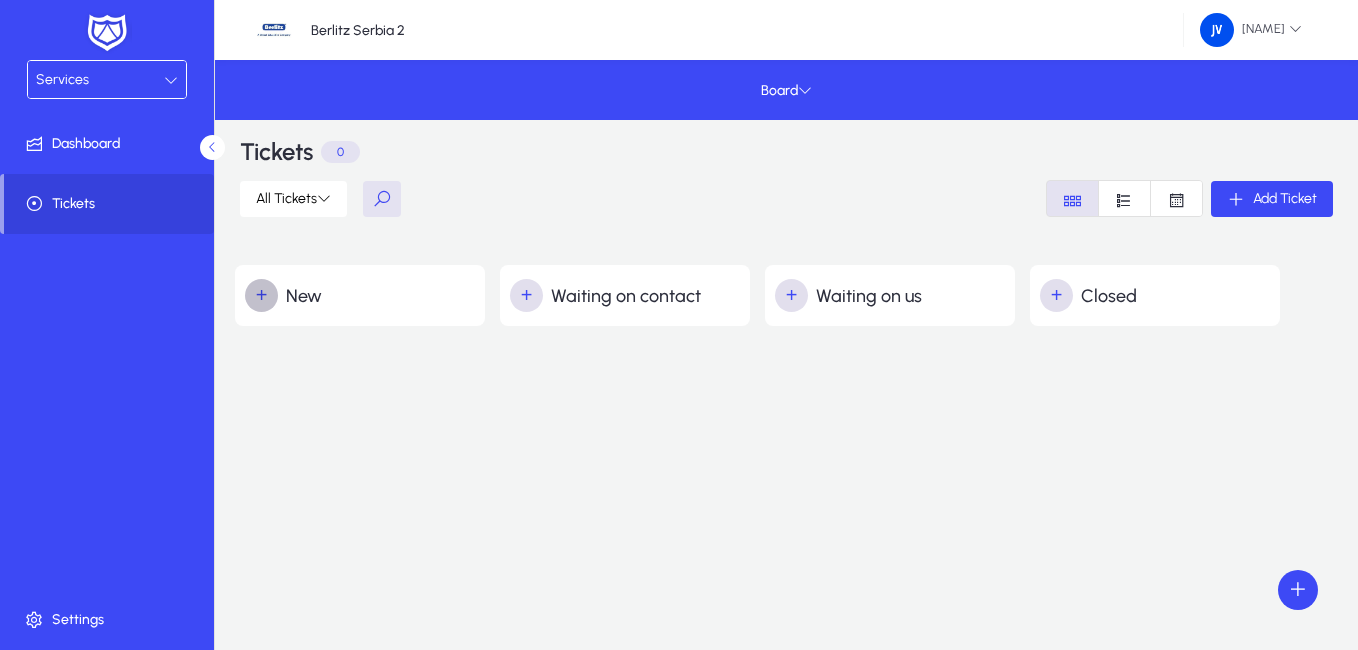 click 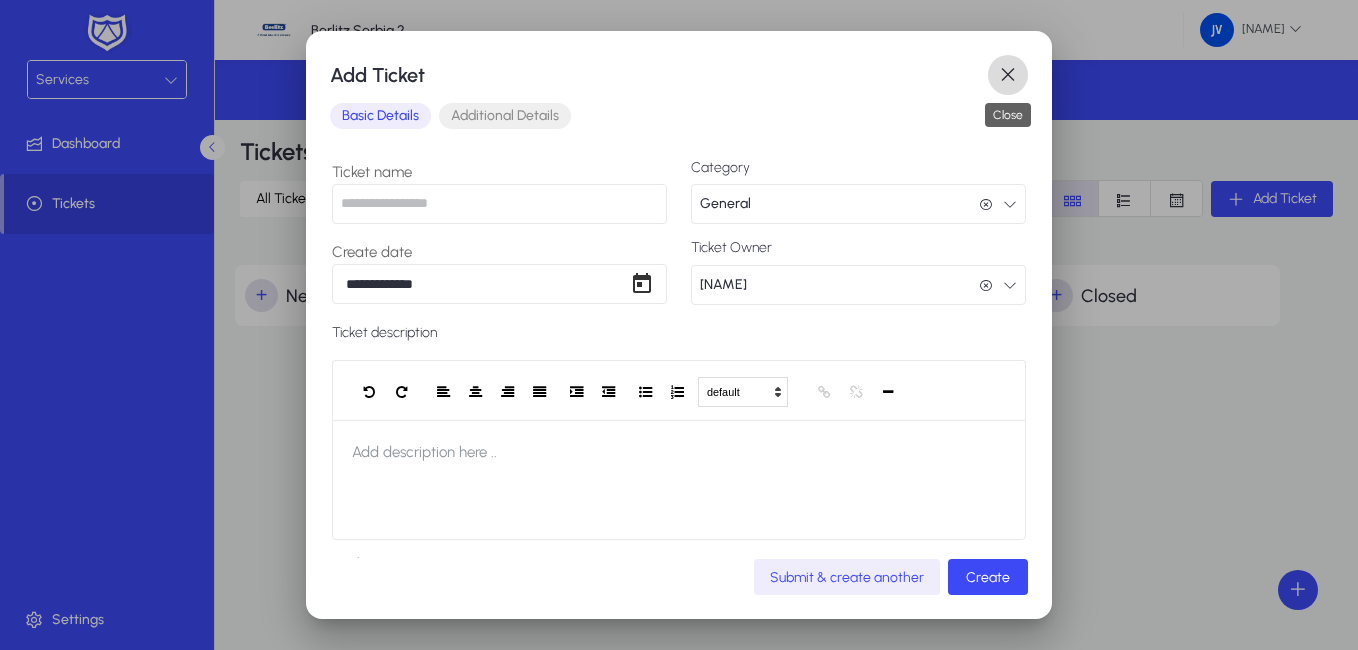 click at bounding box center (1008, 75) 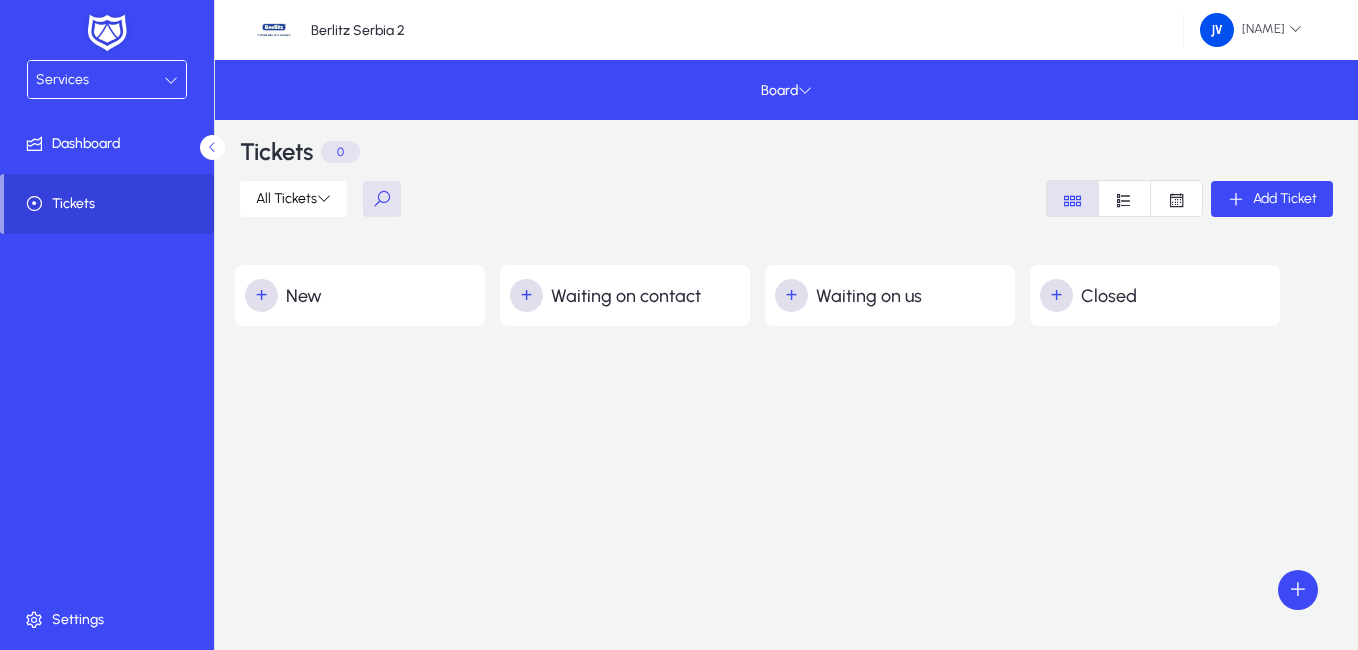 click at bounding box center (171, 80) 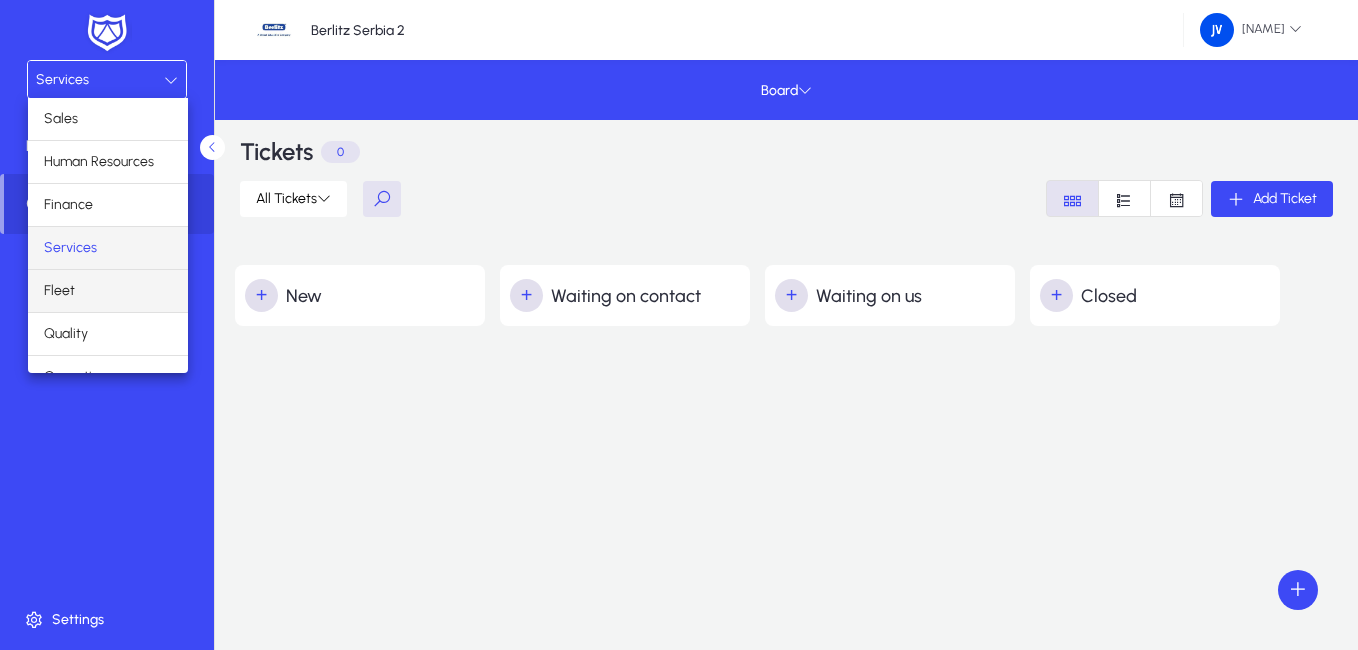 click on "Fleet" at bounding box center [108, 291] 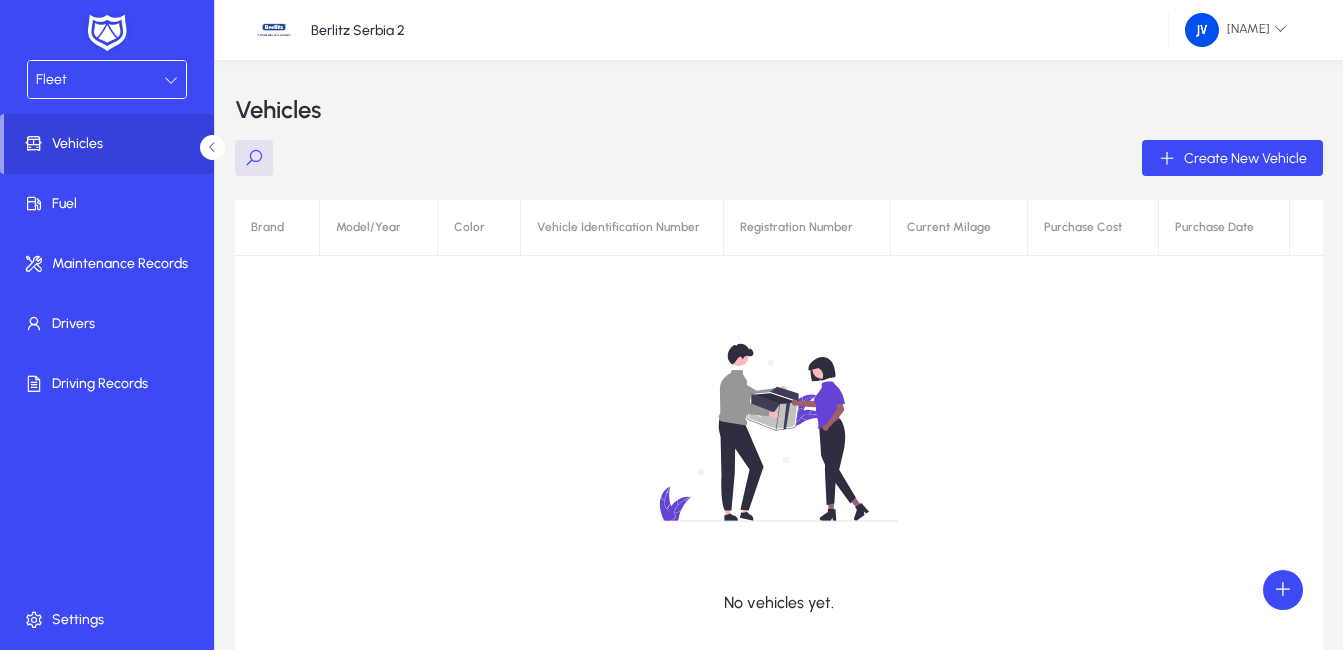 click at bounding box center [171, 80] 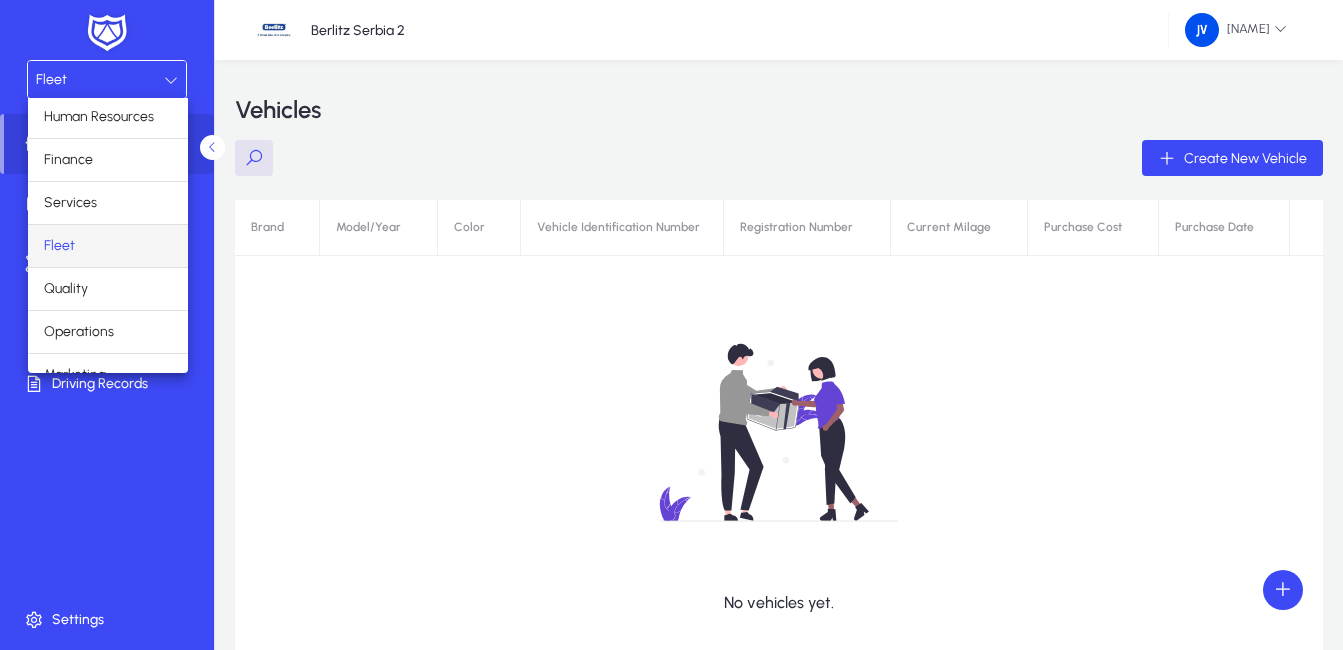 scroll, scrollTop: 68, scrollLeft: 0, axis: vertical 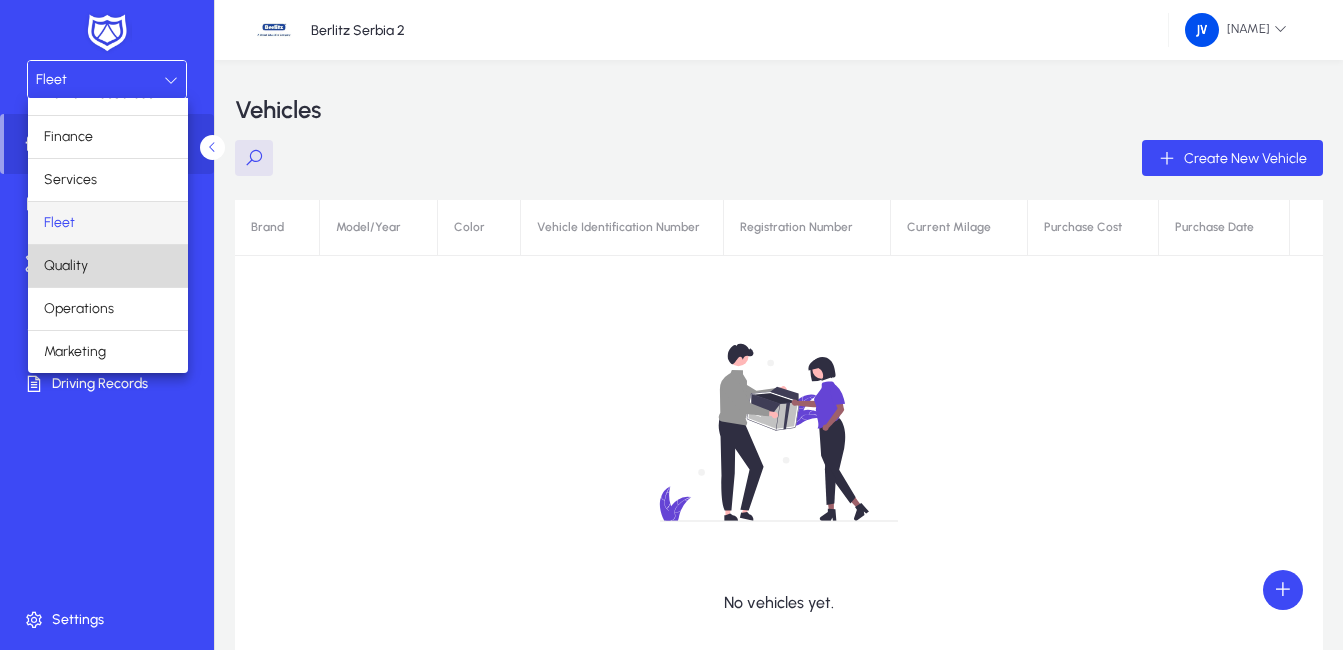 click on "Quality" at bounding box center (108, 266) 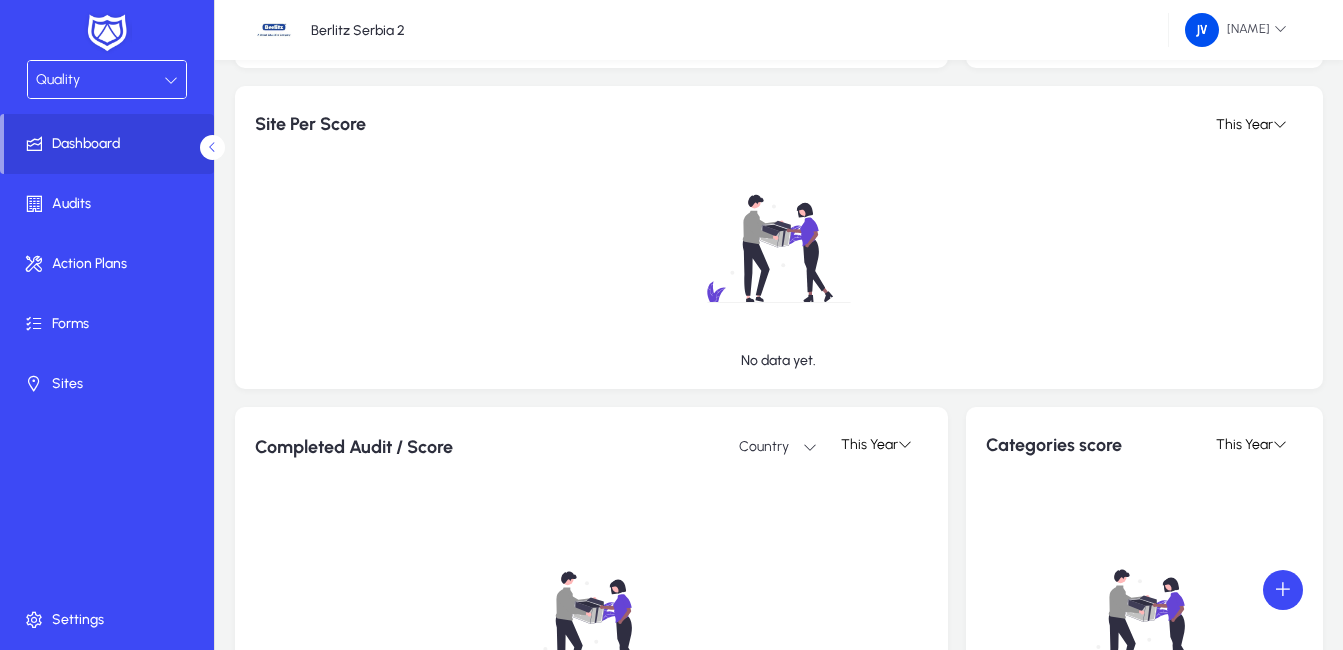 scroll, scrollTop: 600, scrollLeft: 0, axis: vertical 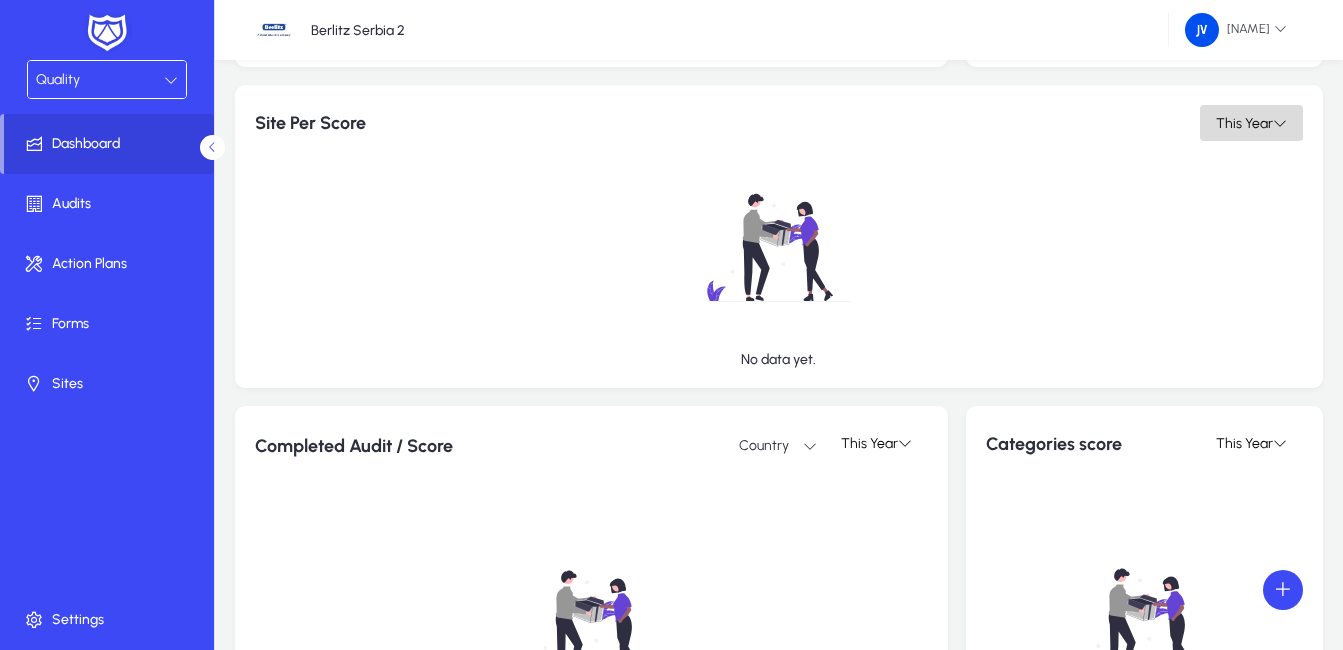 click 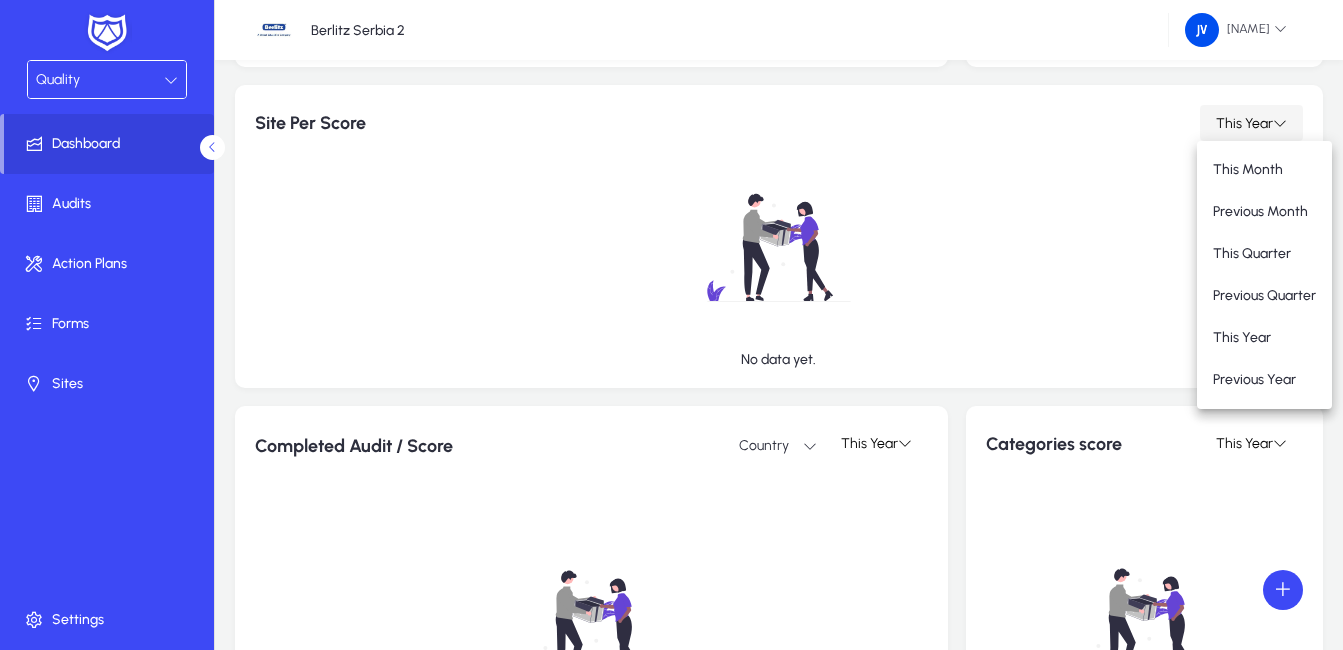 click at bounding box center [671, 325] 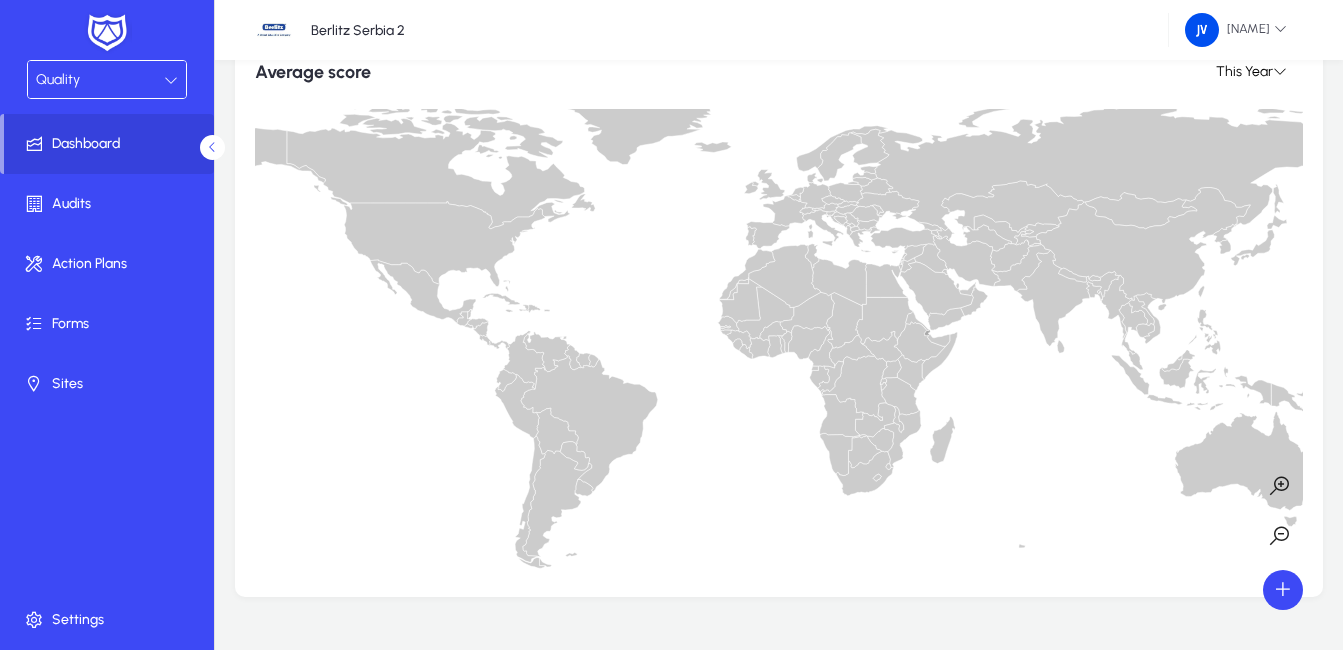 scroll, scrollTop: 1447, scrollLeft: 0, axis: vertical 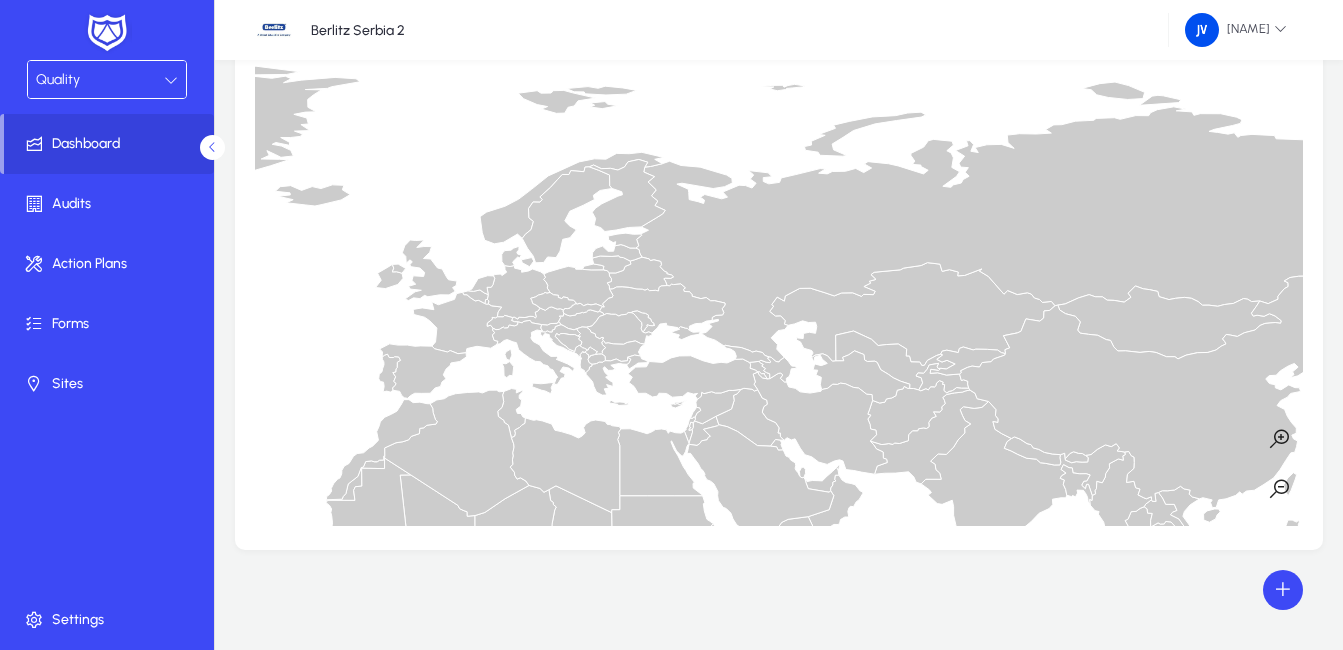 drag, startPoint x: 905, startPoint y: 196, endPoint x: 717, endPoint y: 523, distance: 377.19092 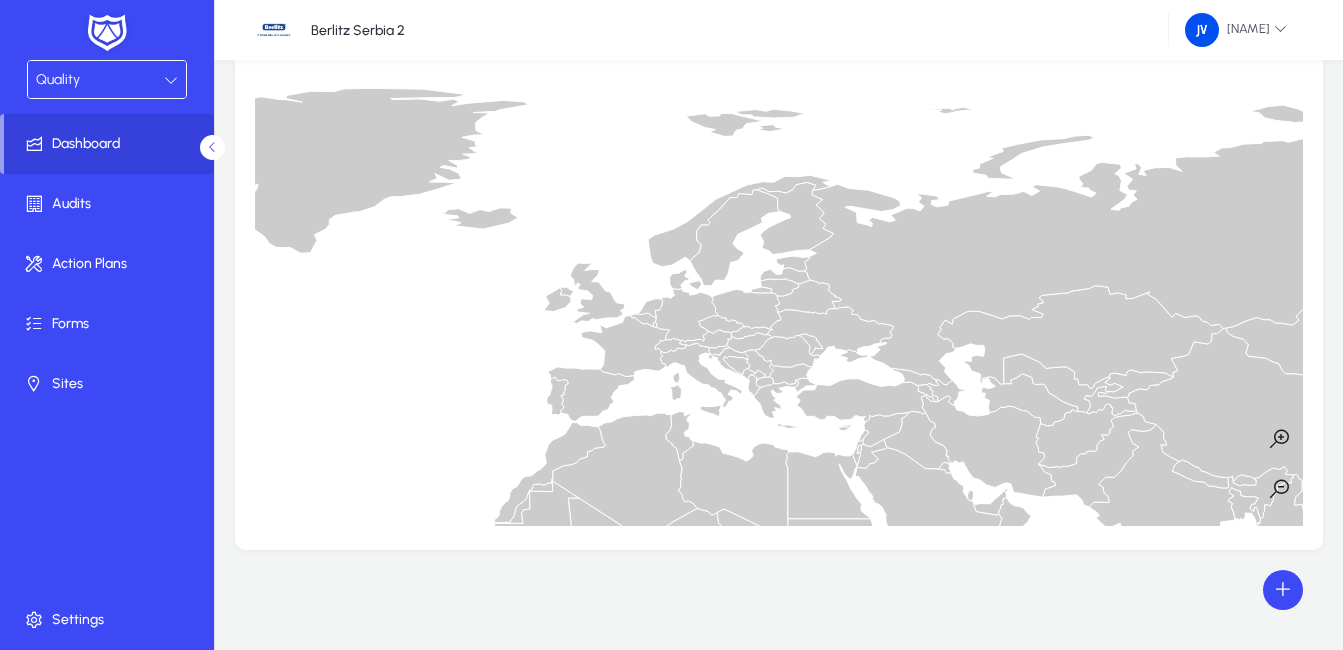 drag, startPoint x: 617, startPoint y: 407, endPoint x: 775, endPoint y: 426, distance: 159.1383 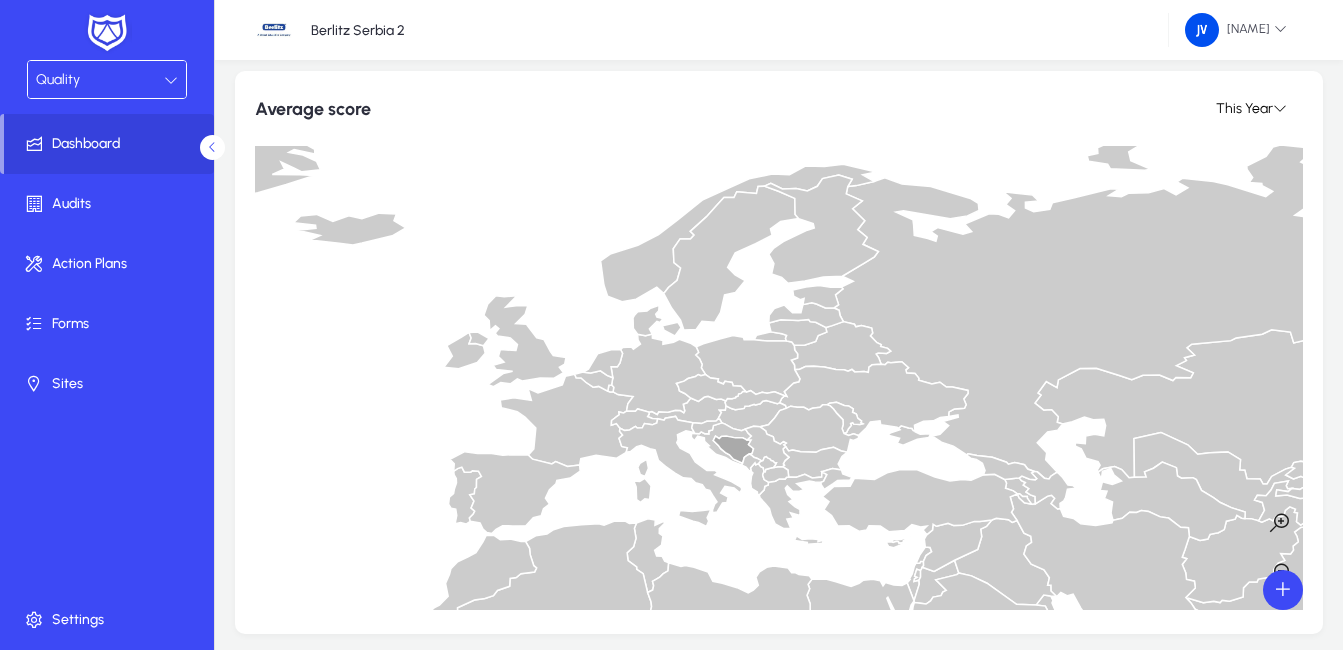 scroll, scrollTop: 1247, scrollLeft: 0, axis: vertical 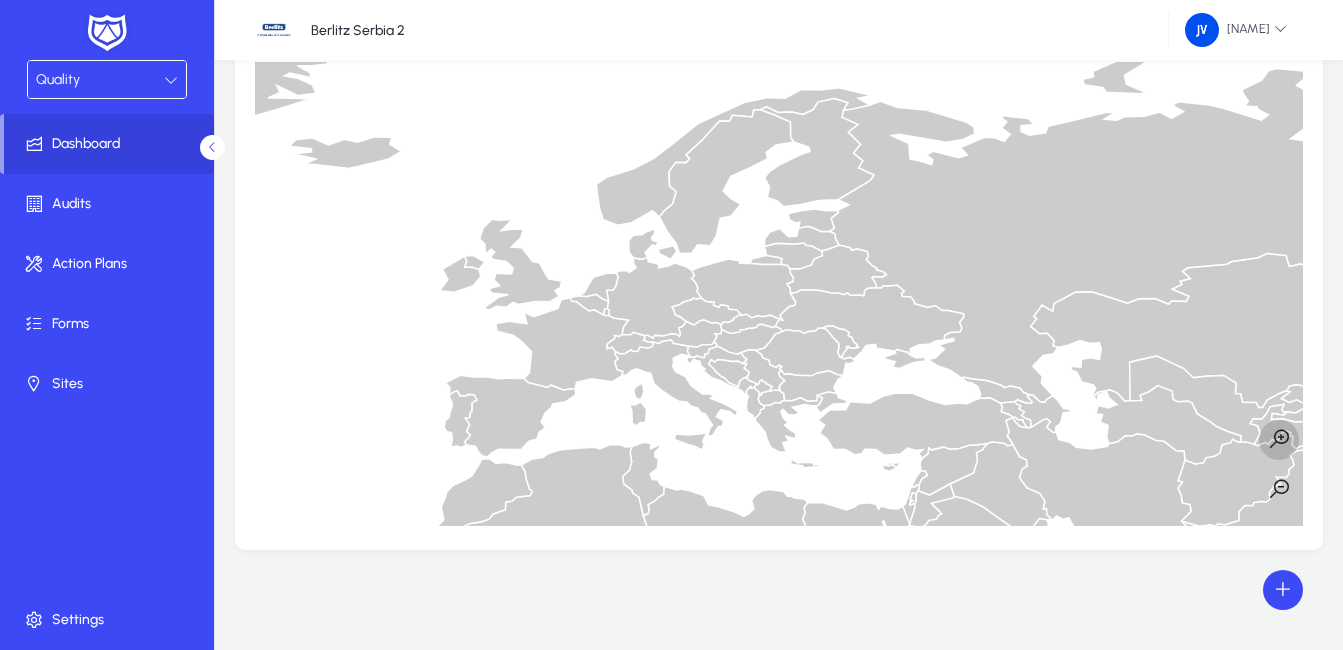 click 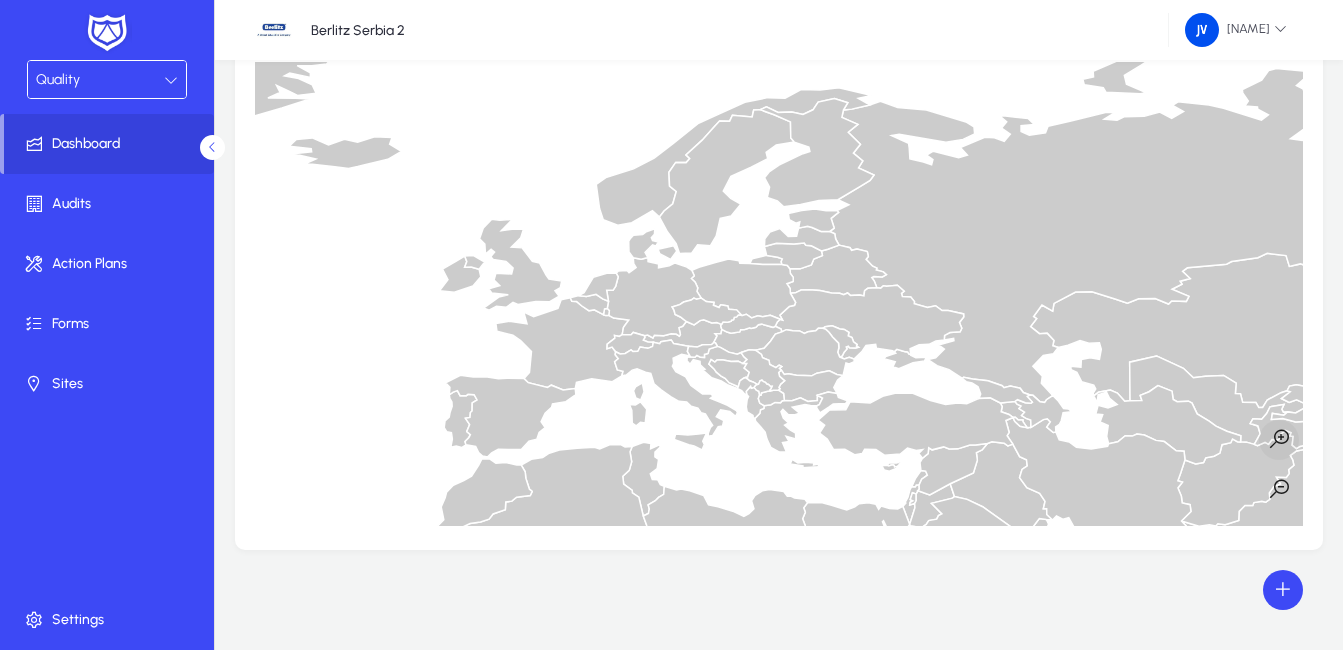 click 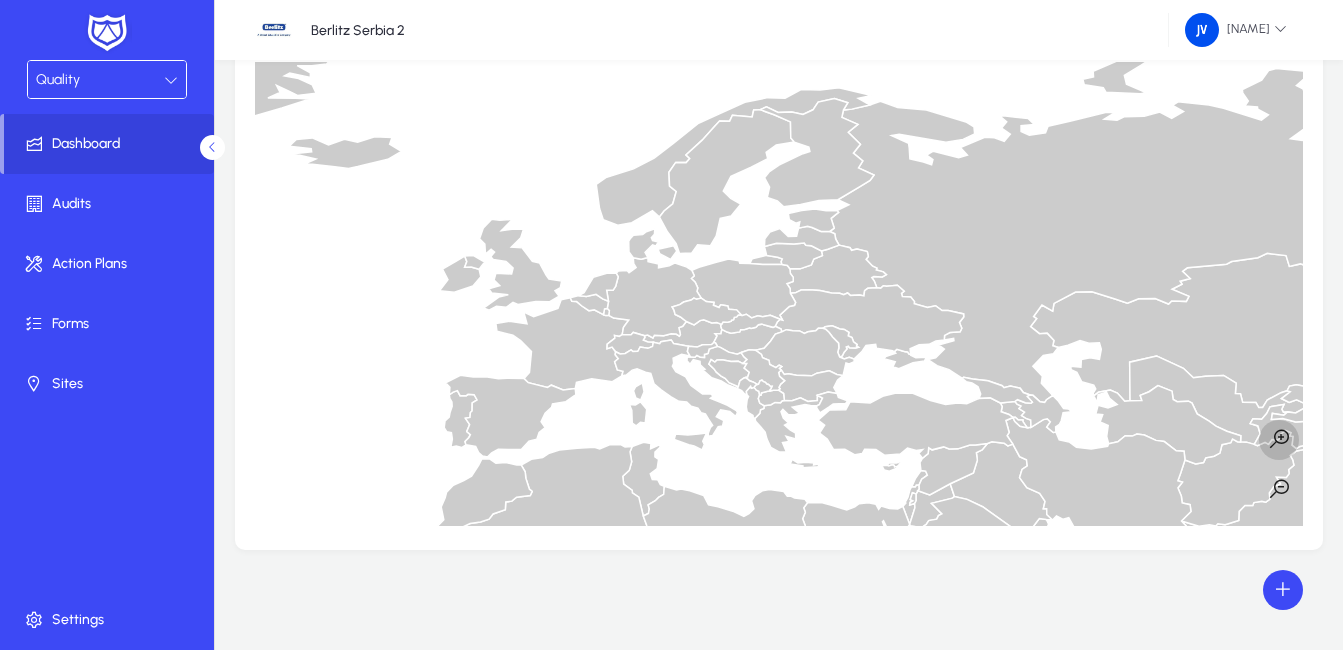 click 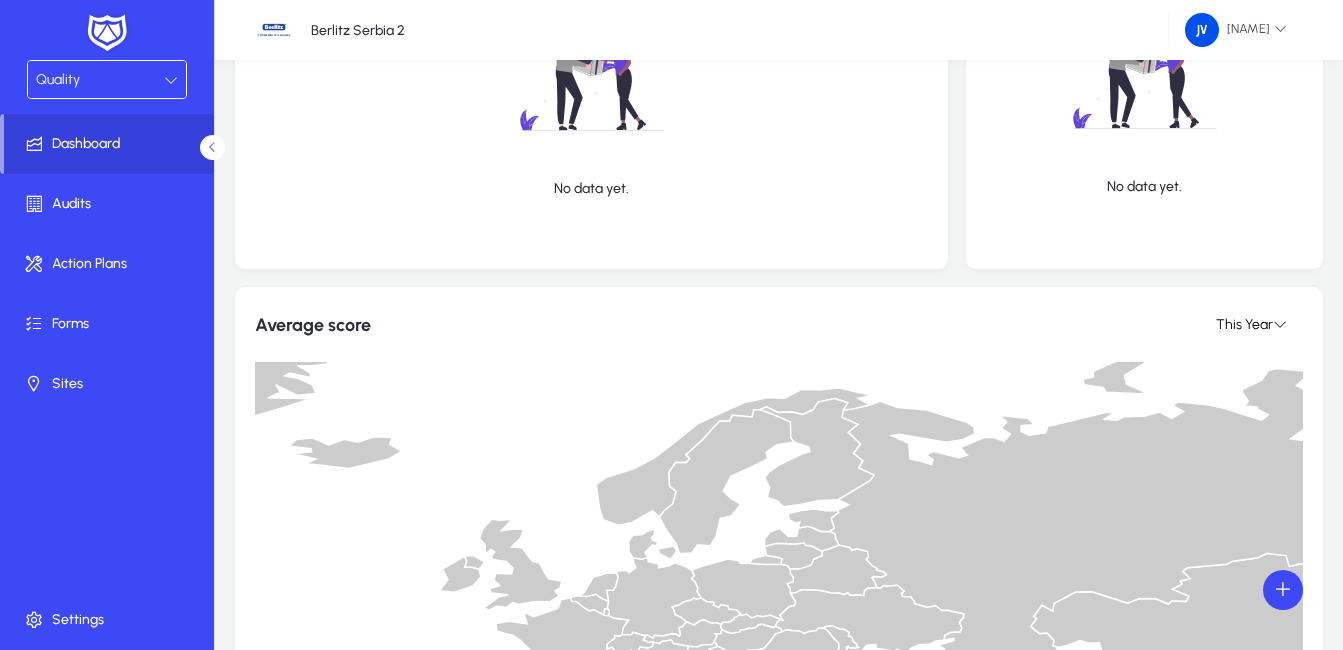 scroll, scrollTop: 1447, scrollLeft: 0, axis: vertical 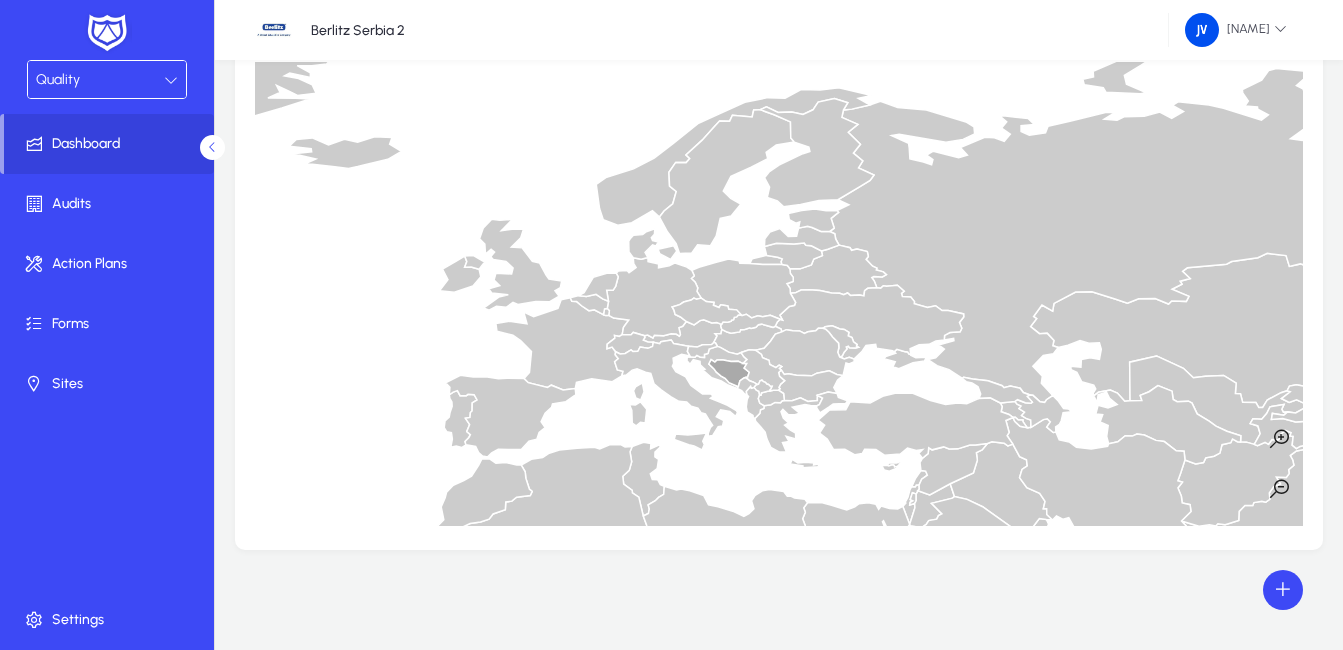 click 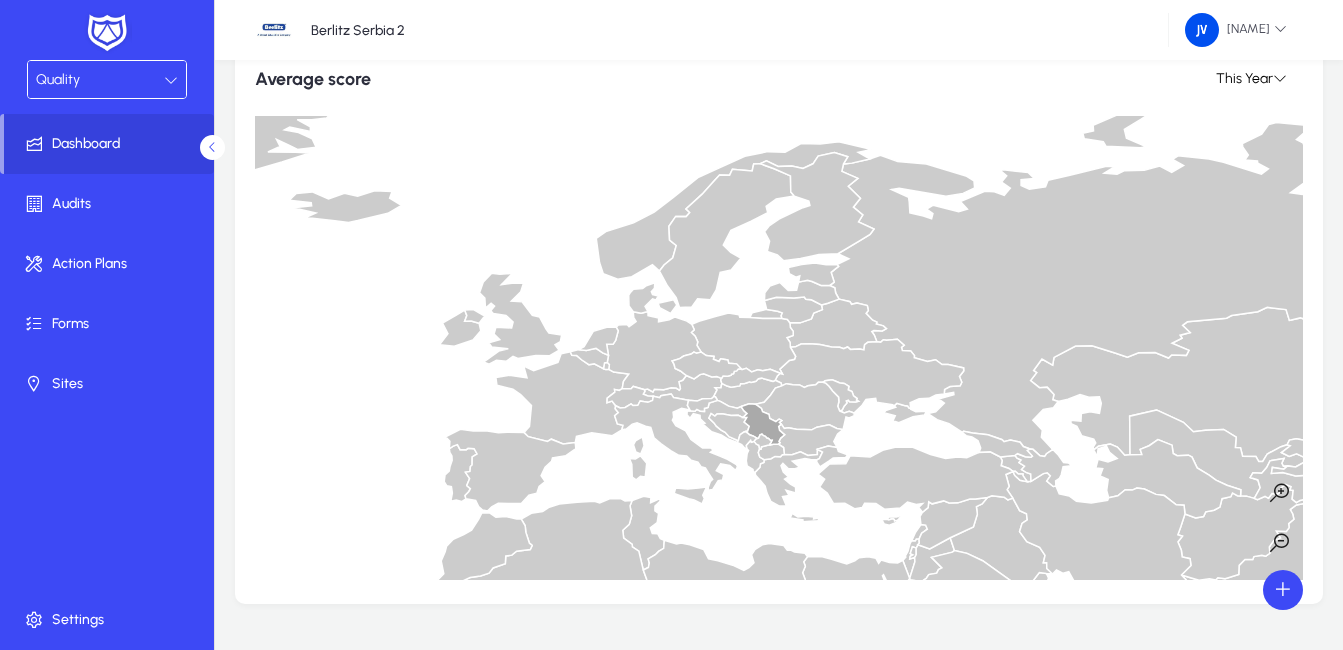 scroll, scrollTop: 1347, scrollLeft: 0, axis: vertical 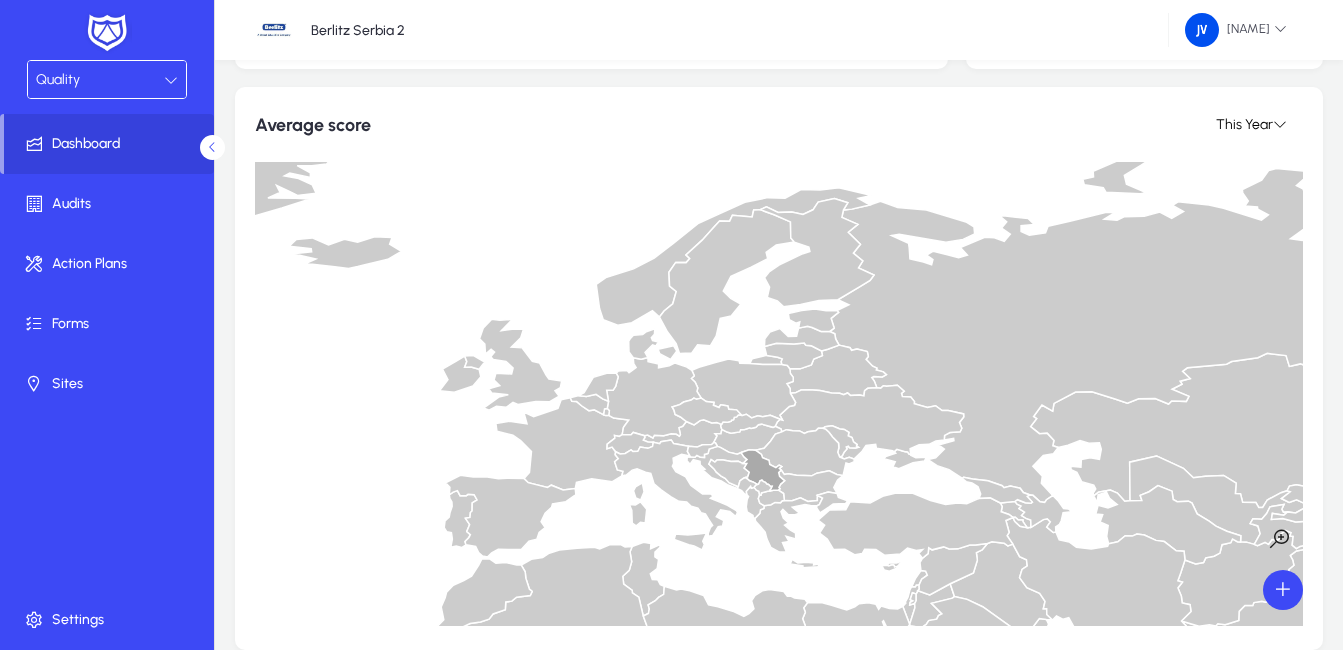 click 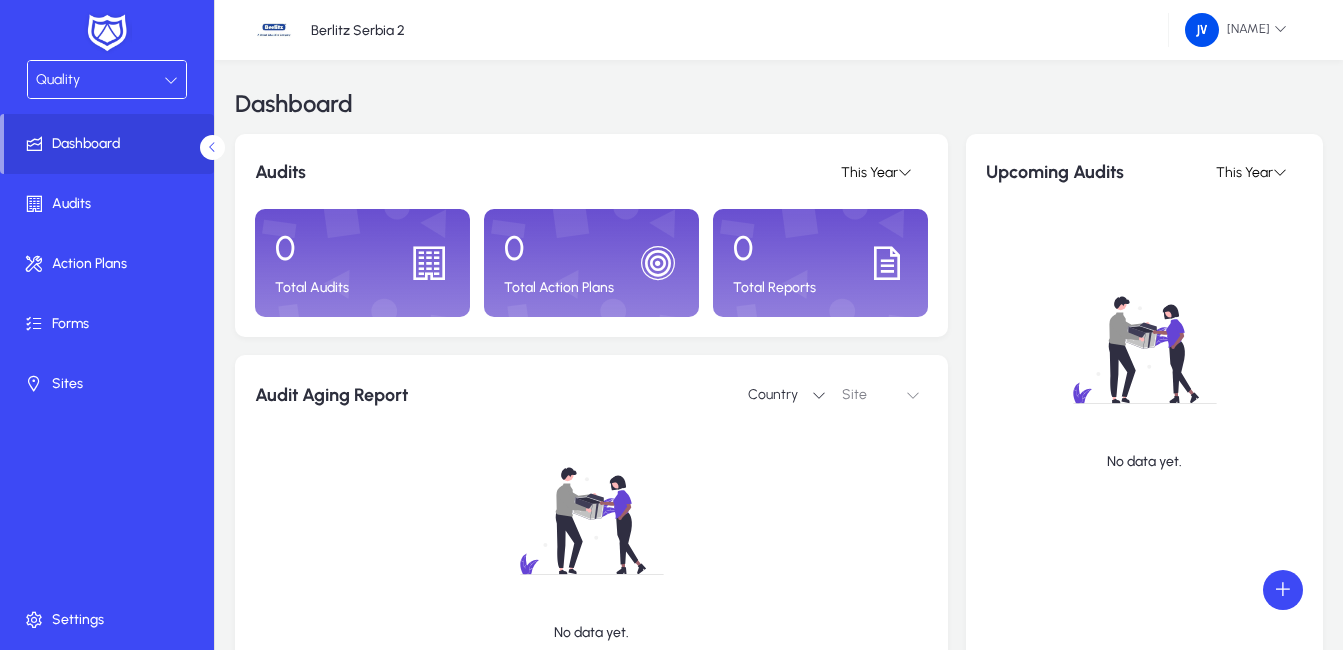 scroll, scrollTop: 0, scrollLeft: 0, axis: both 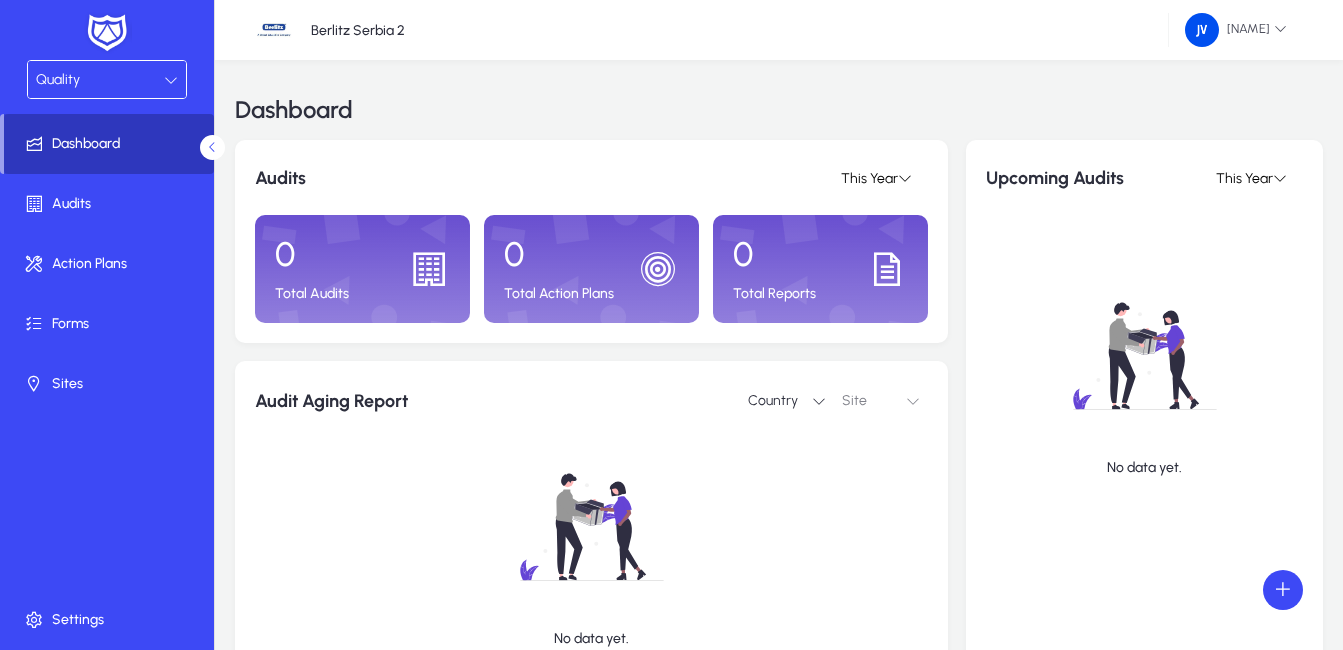 click on "Dashboard" 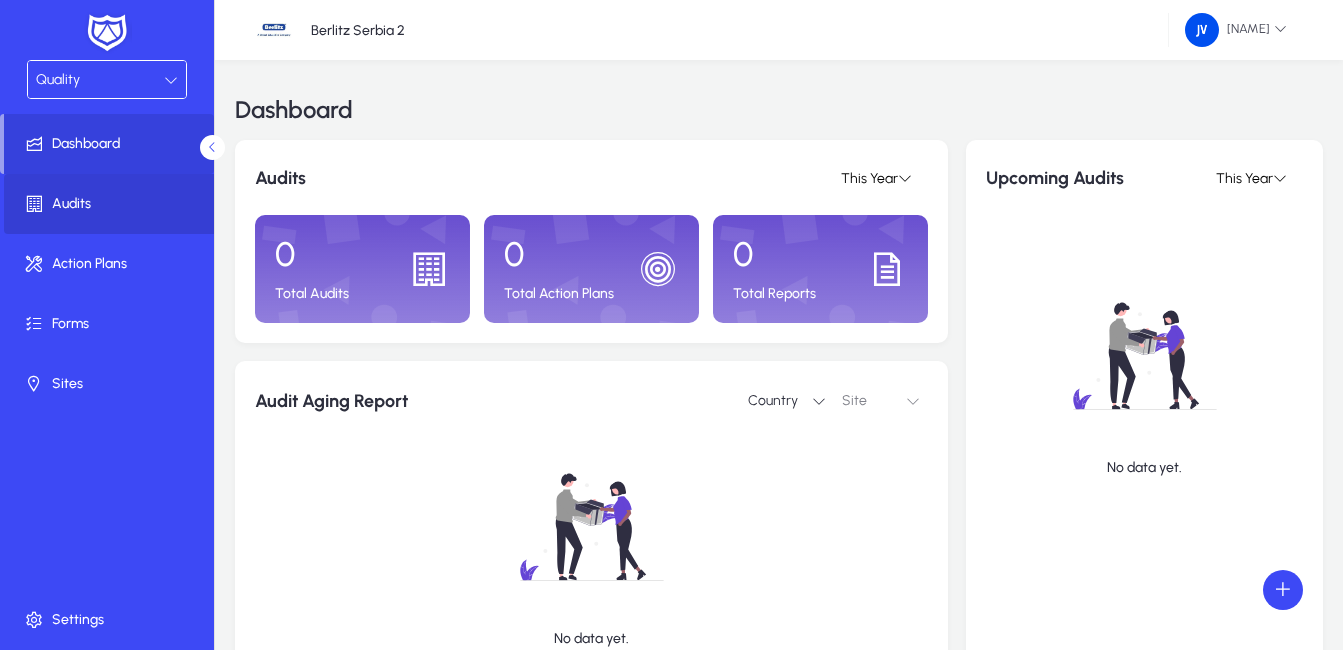 click on "Audits" 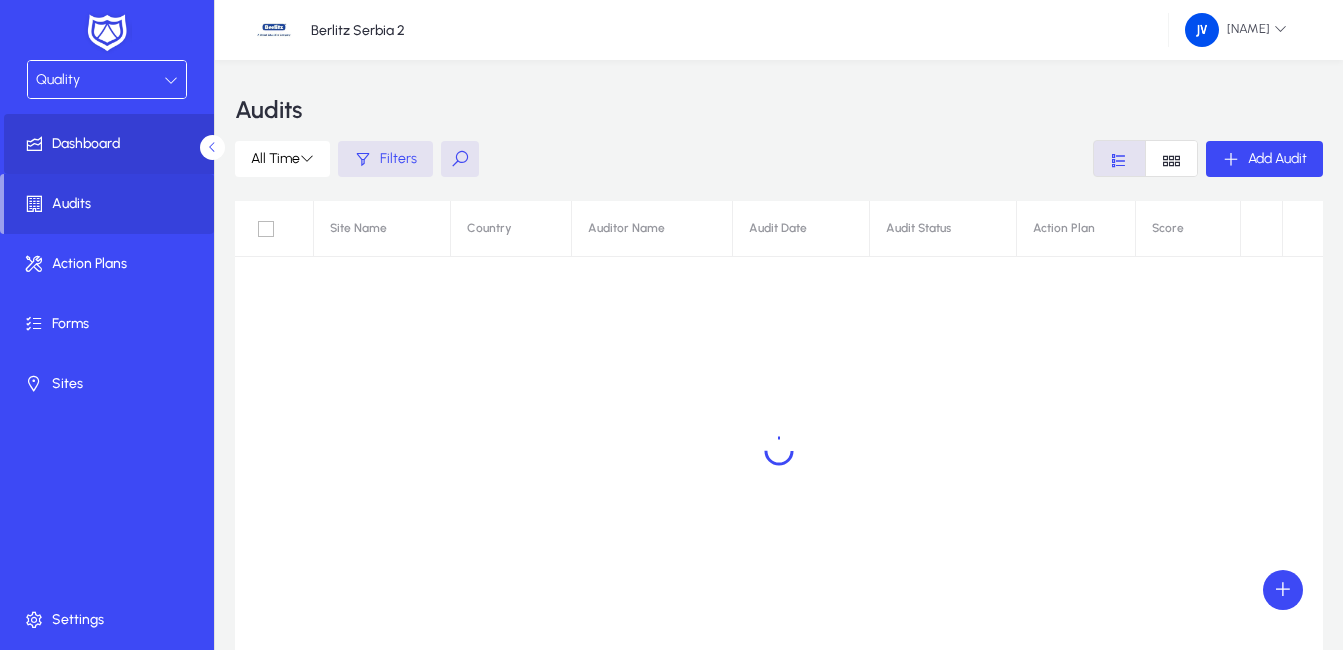 click on "Dashboard" 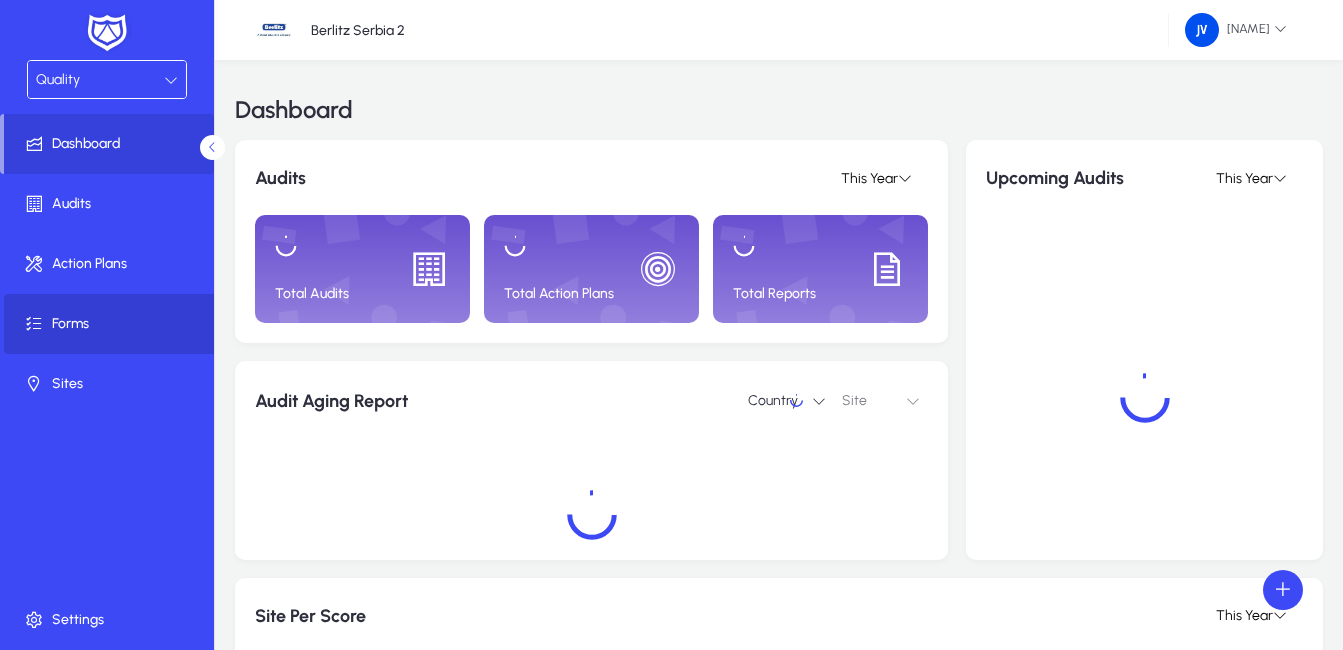 click on "Forms" 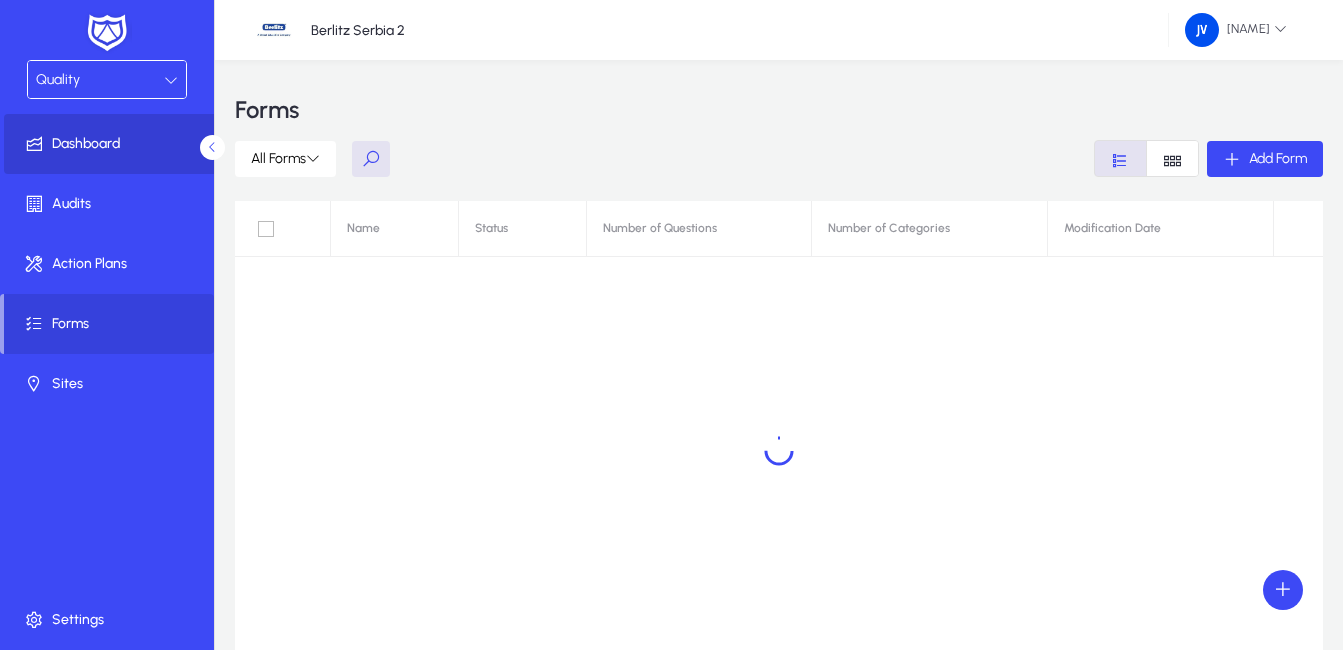 click on "Dashboard" 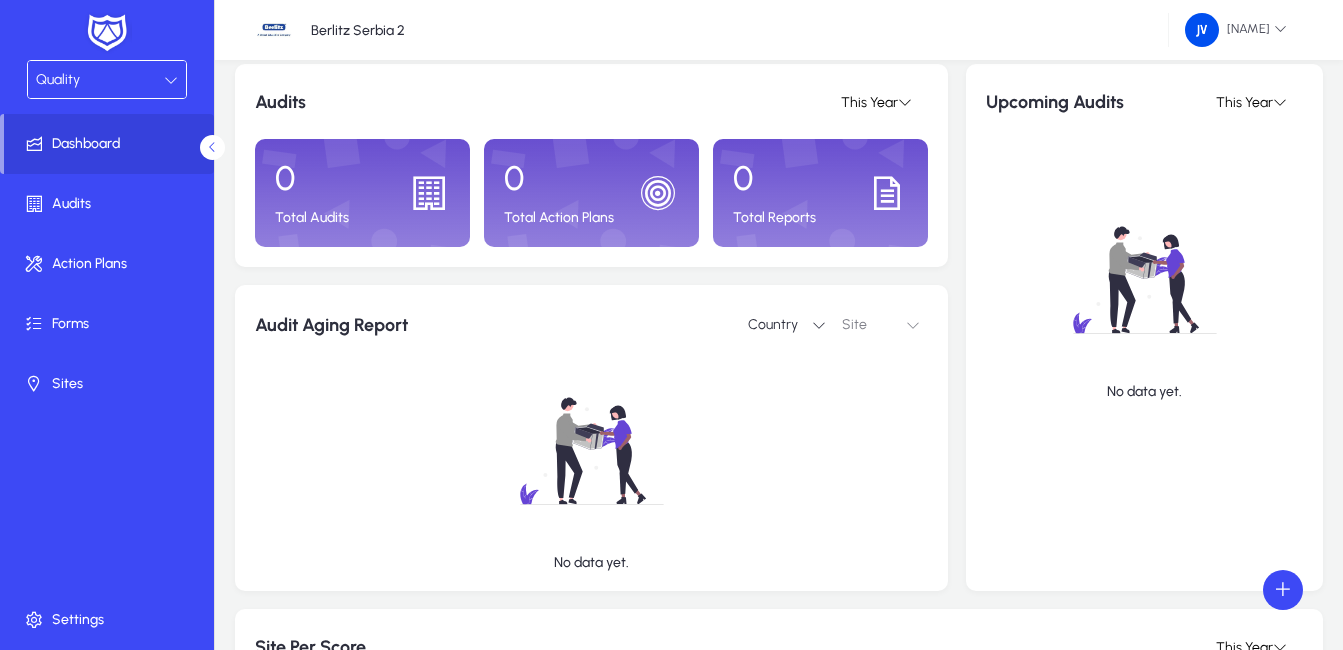scroll, scrollTop: 200, scrollLeft: 0, axis: vertical 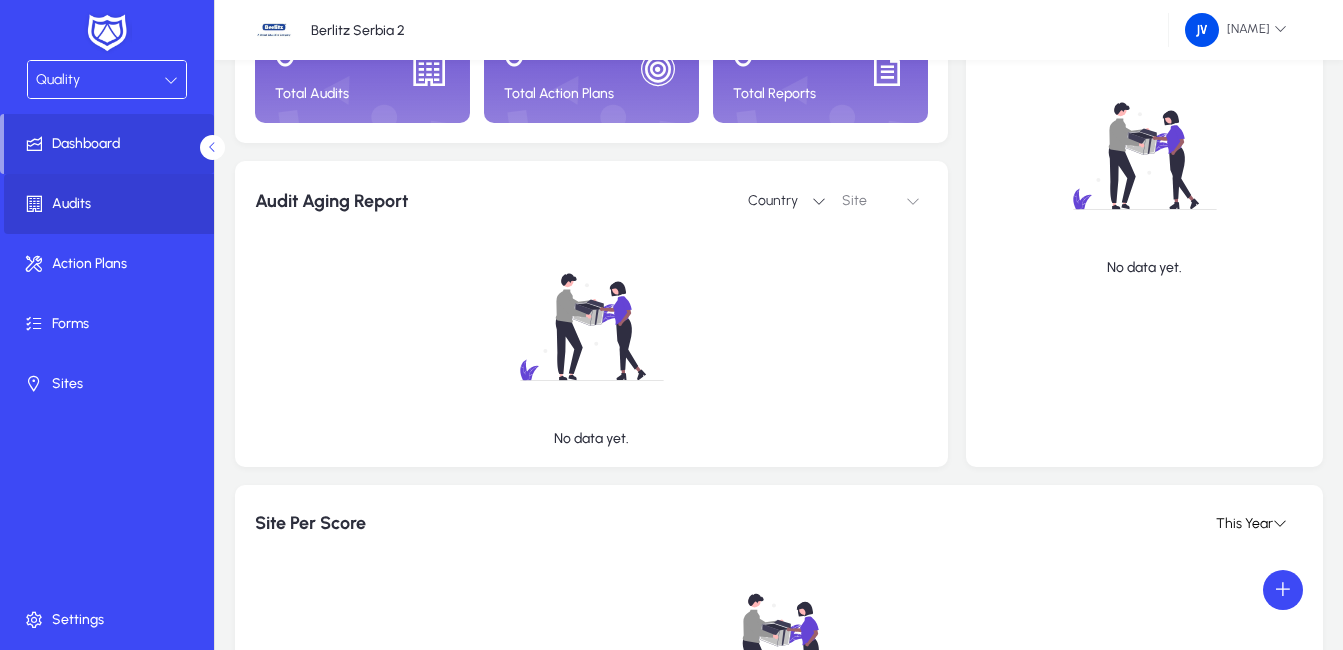 click on "Audits" 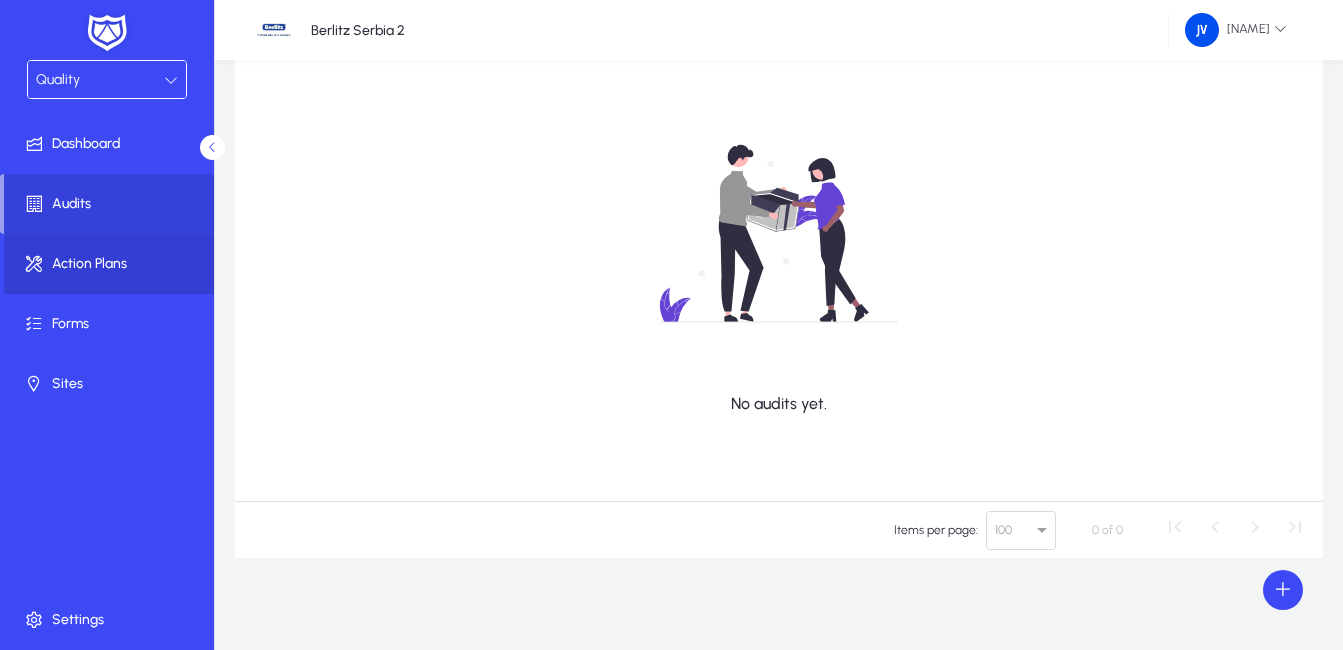 click on "Action Plans" 